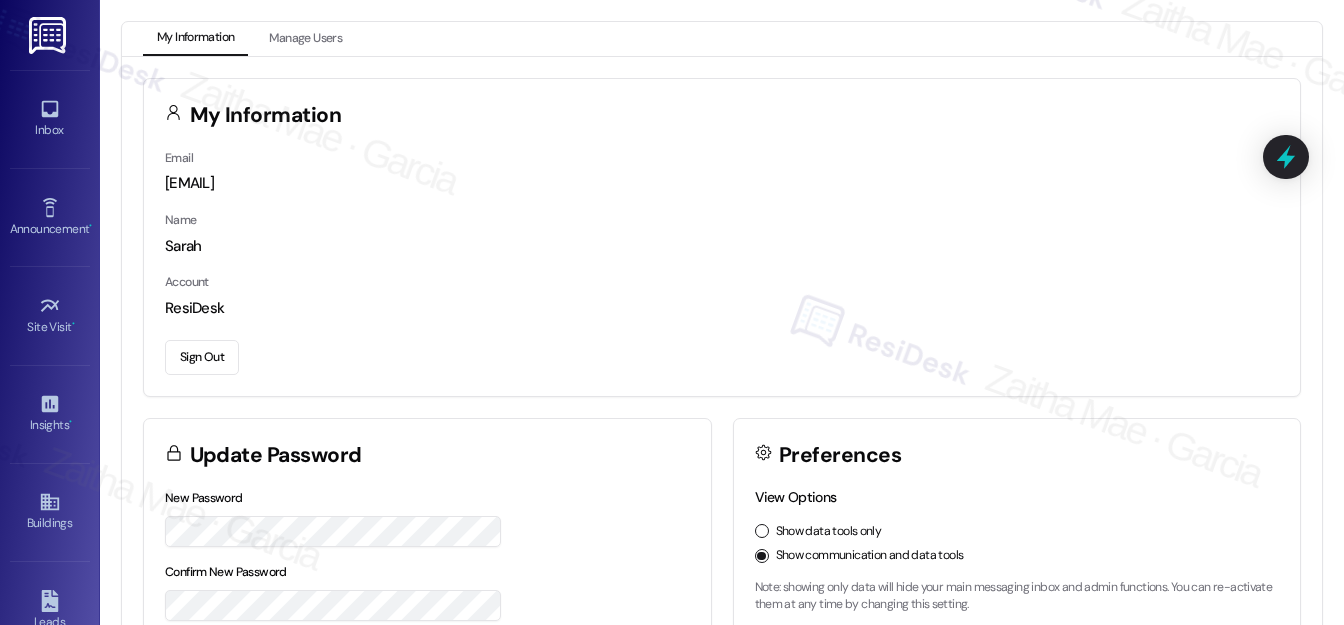 scroll, scrollTop: 0, scrollLeft: 0, axis: both 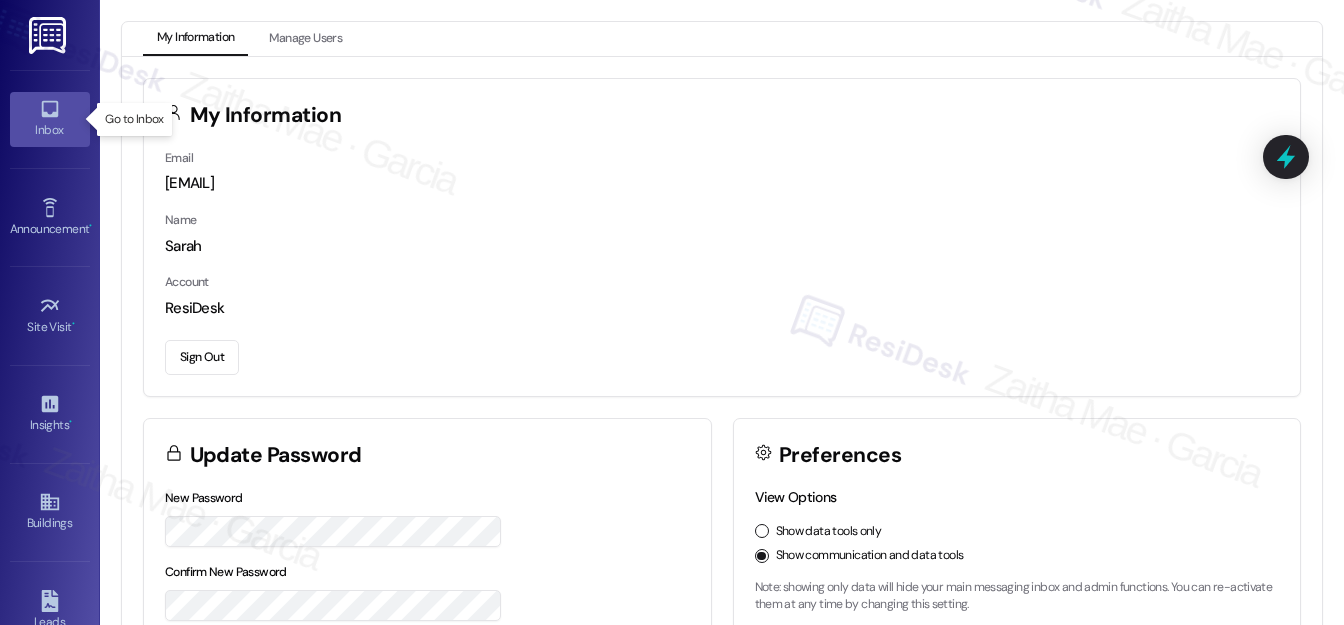 click on "Inbox" at bounding box center (50, 130) 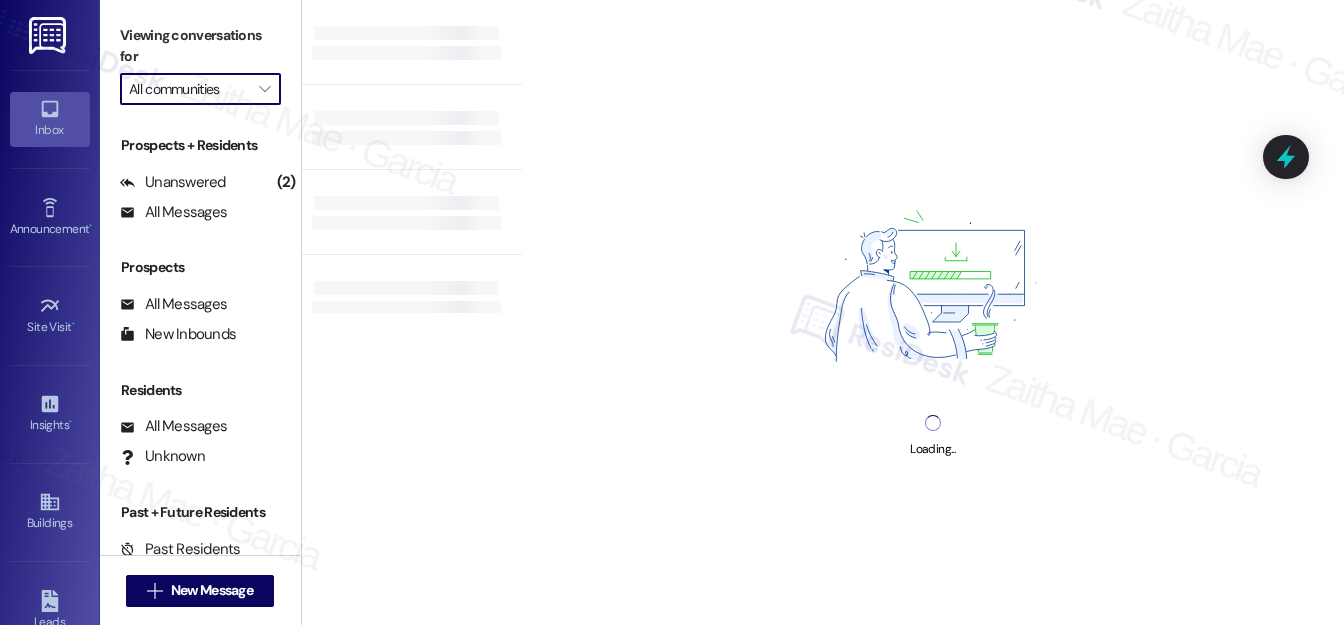 click on "All communities" at bounding box center (189, 89) 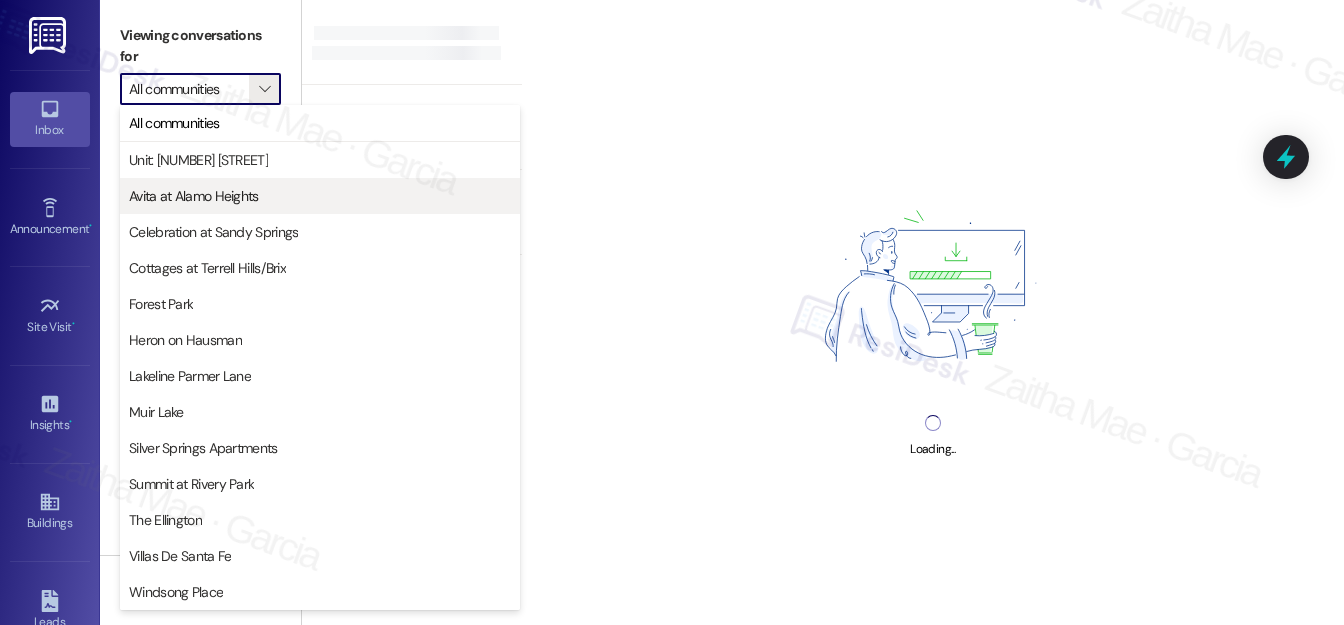 click on "Avita at Alamo Heights" at bounding box center [194, 196] 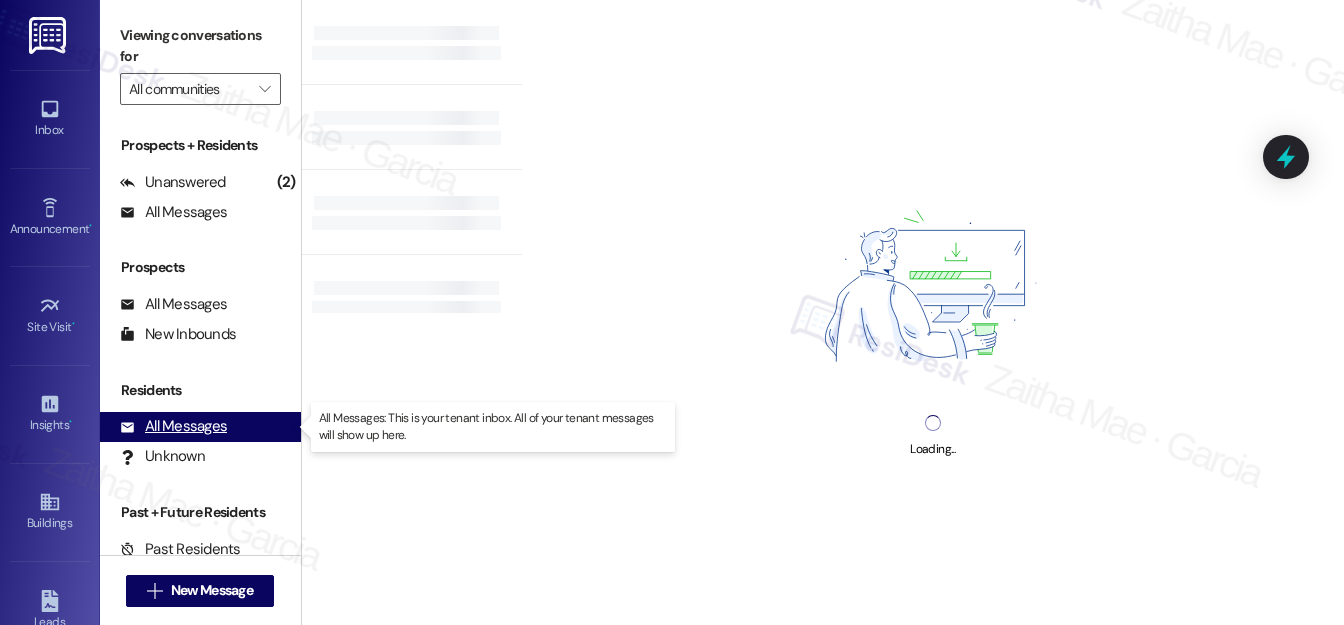 click on "All Messages" at bounding box center [173, 426] 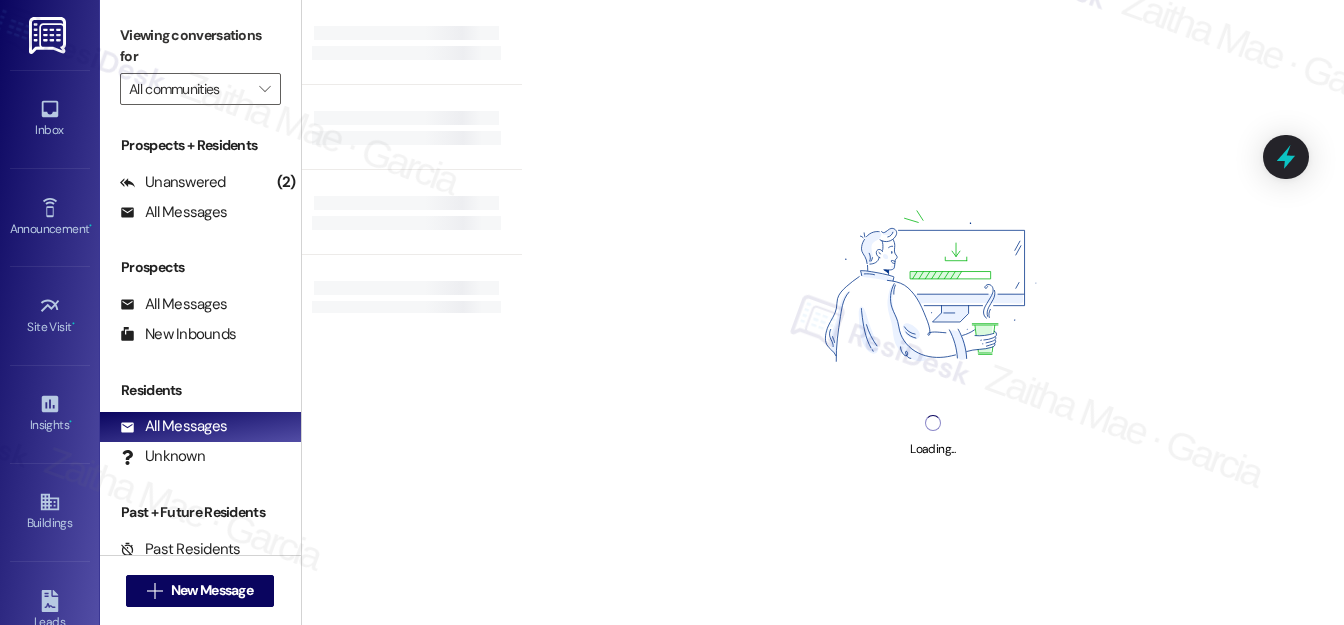 type on "Avita at Alamo Heights" 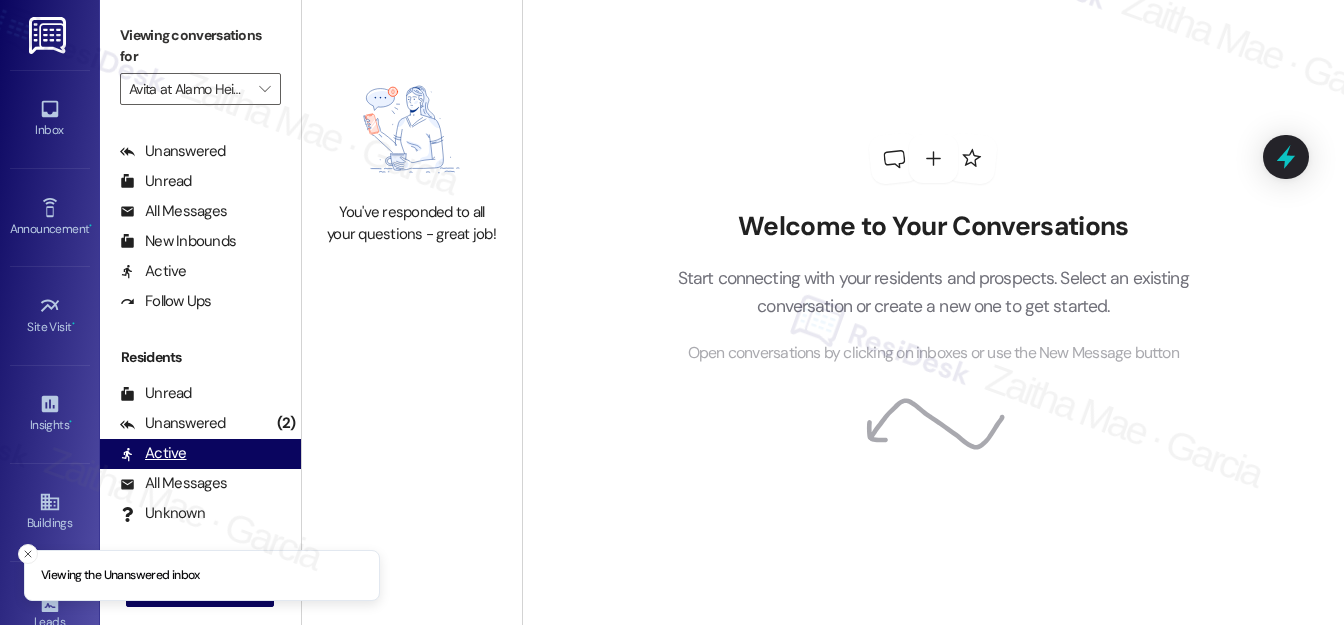 scroll, scrollTop: 389, scrollLeft: 0, axis: vertical 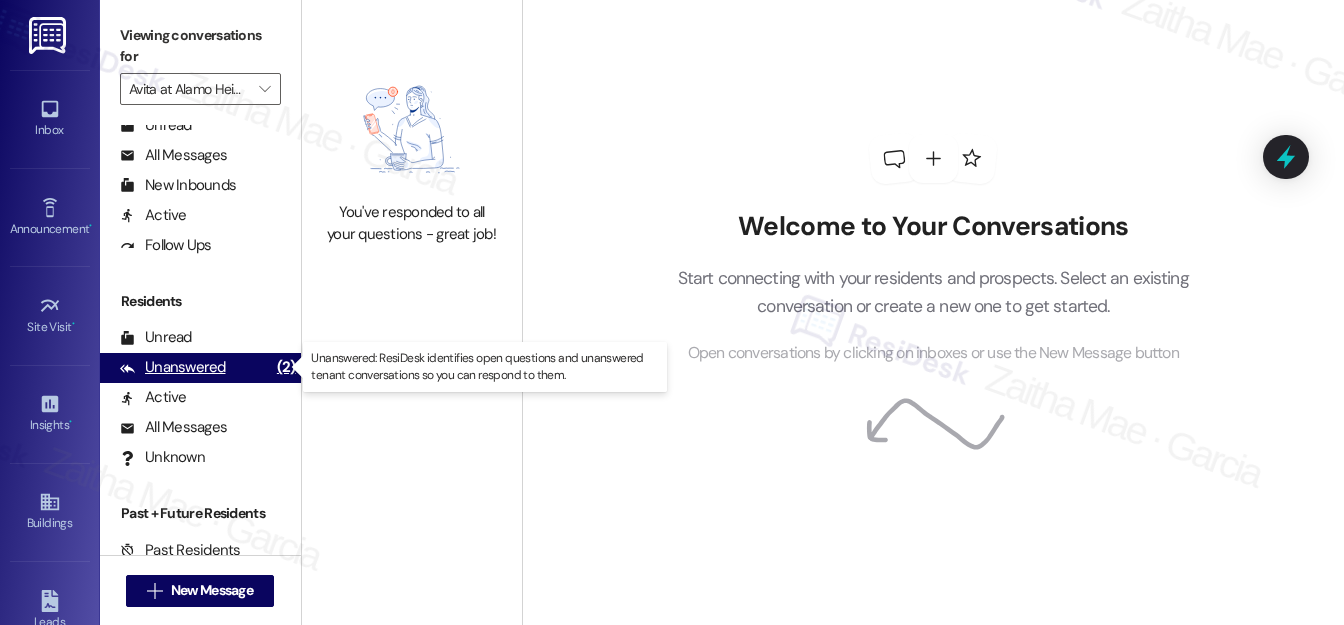 click on "Unanswered" at bounding box center (173, 367) 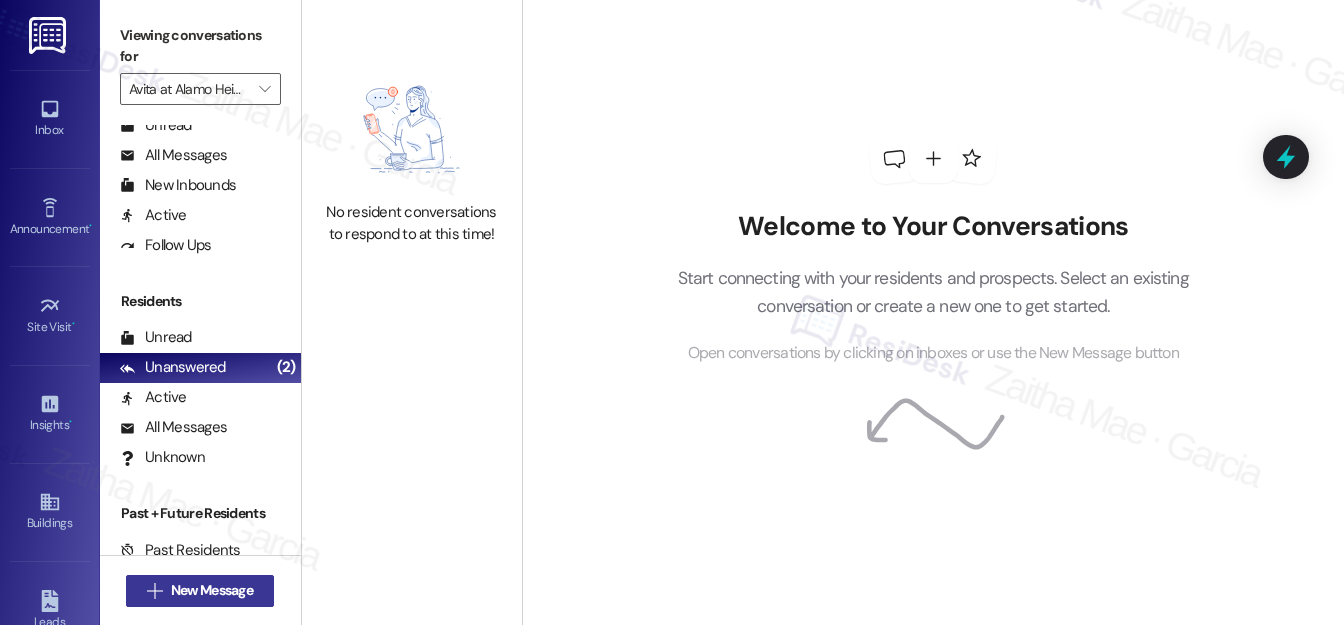 click on "New Message" at bounding box center (212, 590) 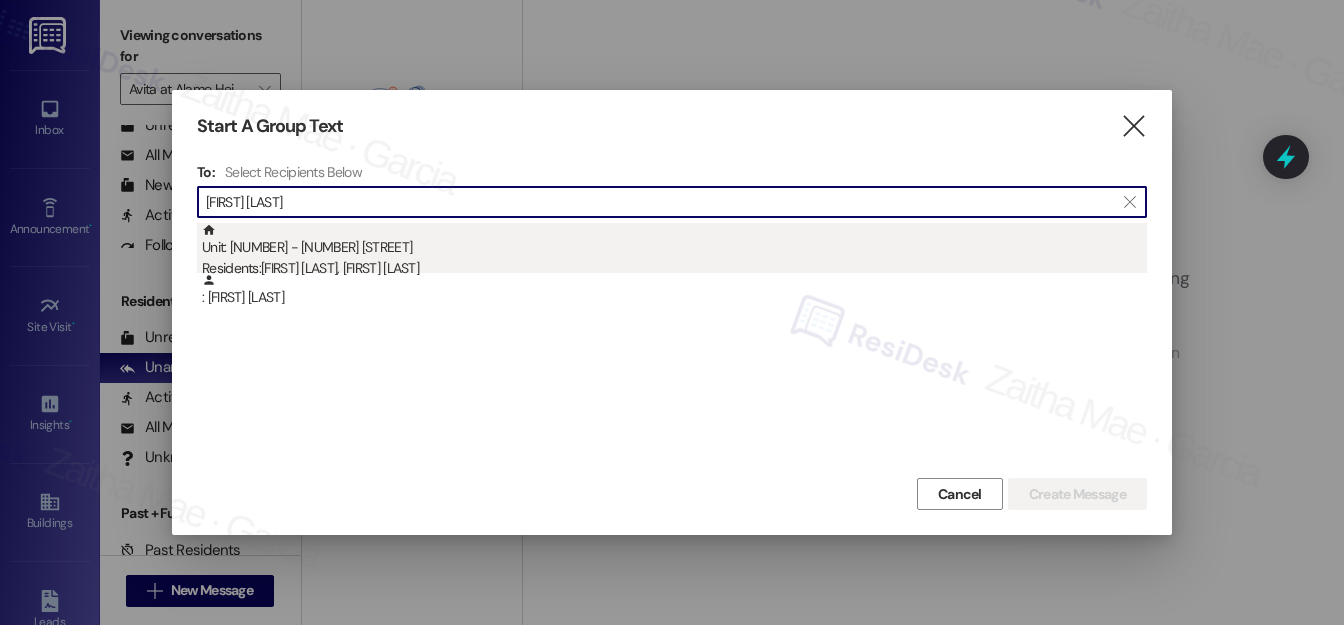 type on "[FIRST] [LAST]" 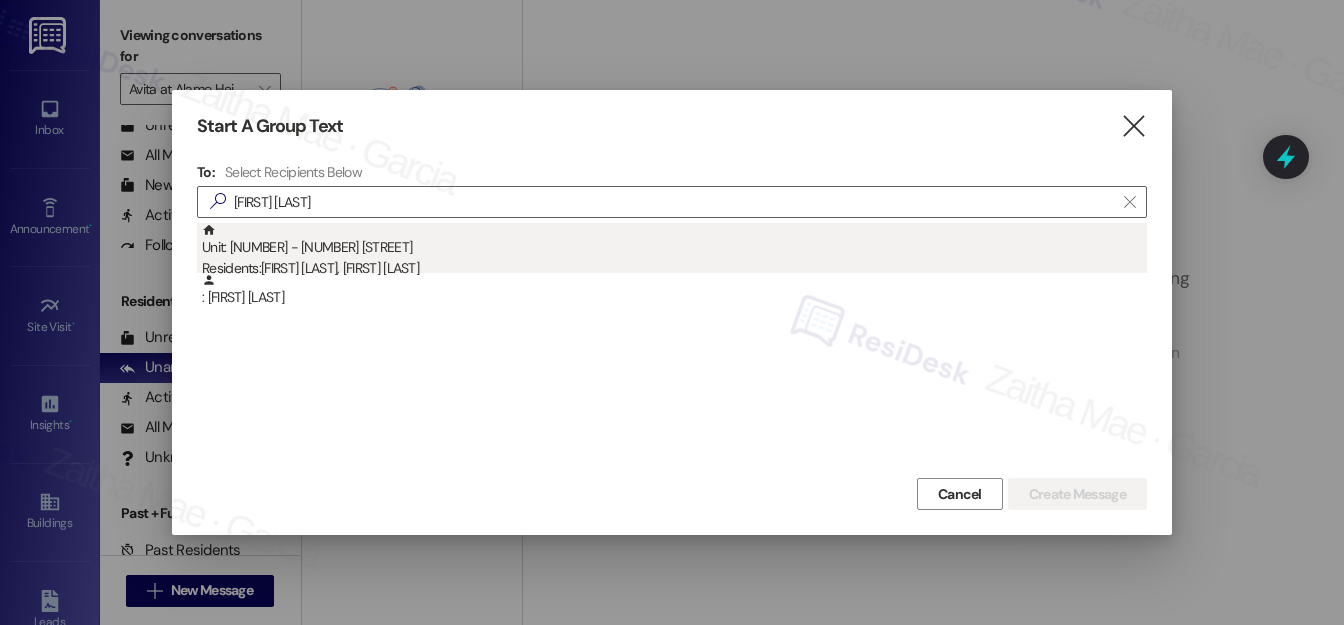 click on "Residents:  [FIRST] [LAST], [FIRST] [LAST]" at bounding box center [674, 268] 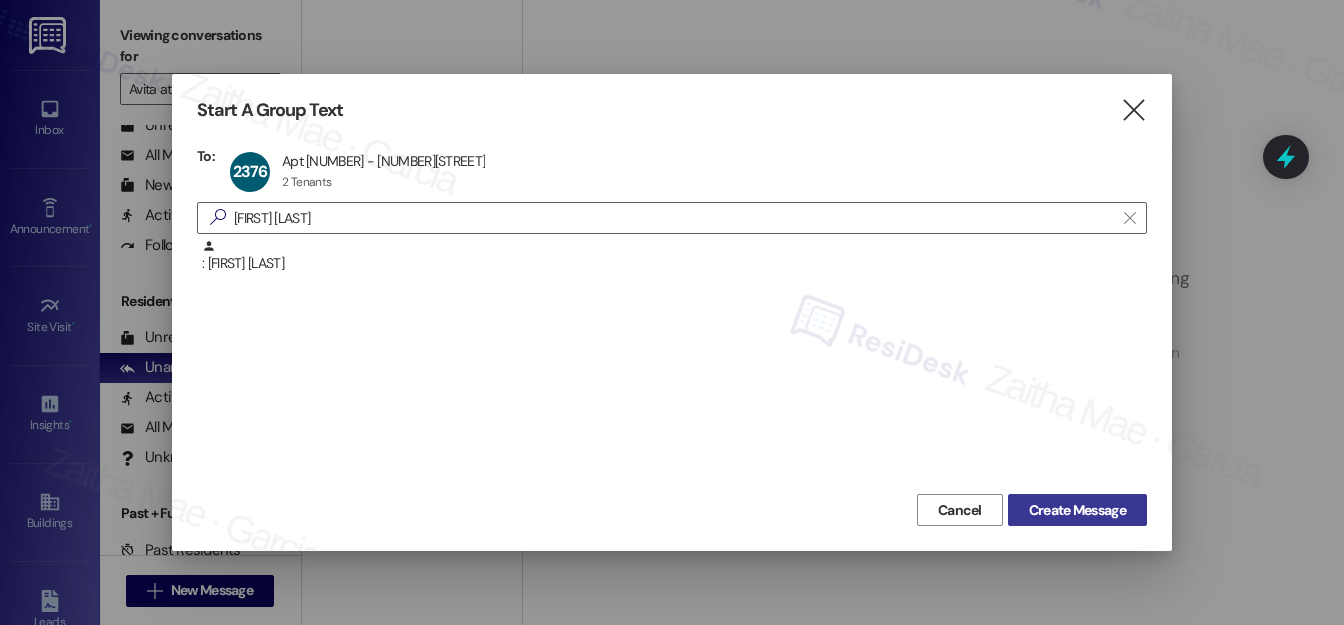 click on "Create Message" at bounding box center (1077, 510) 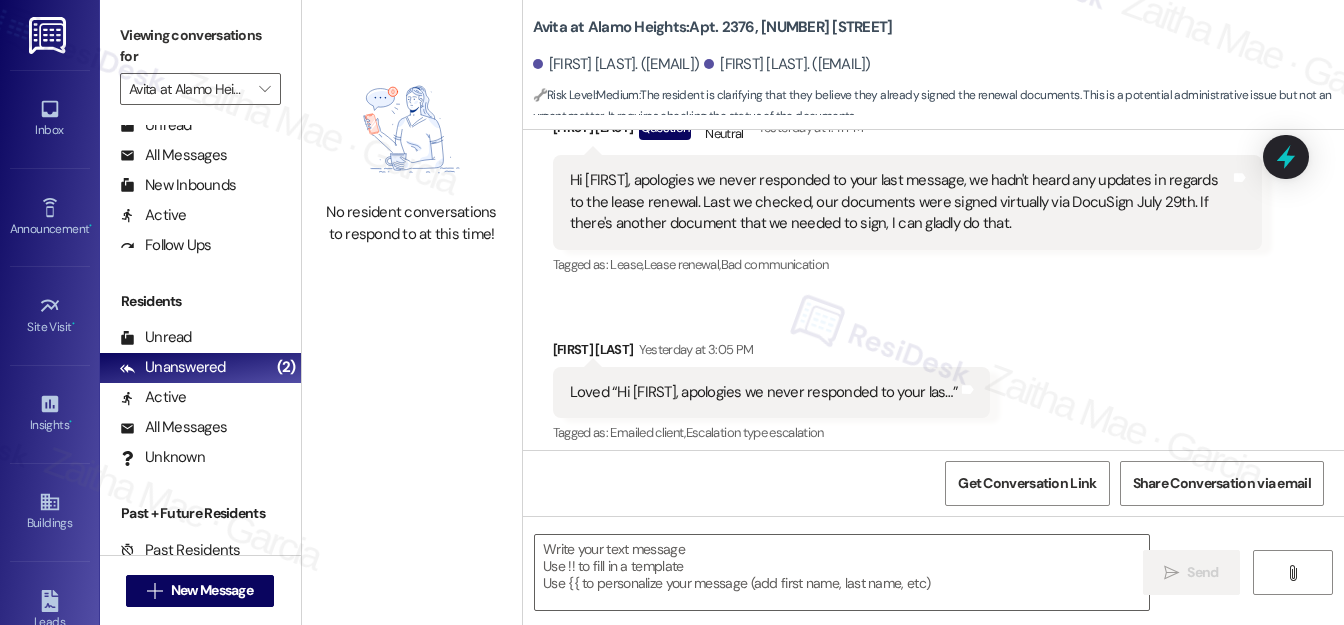 scroll, scrollTop: 3067, scrollLeft: 0, axis: vertical 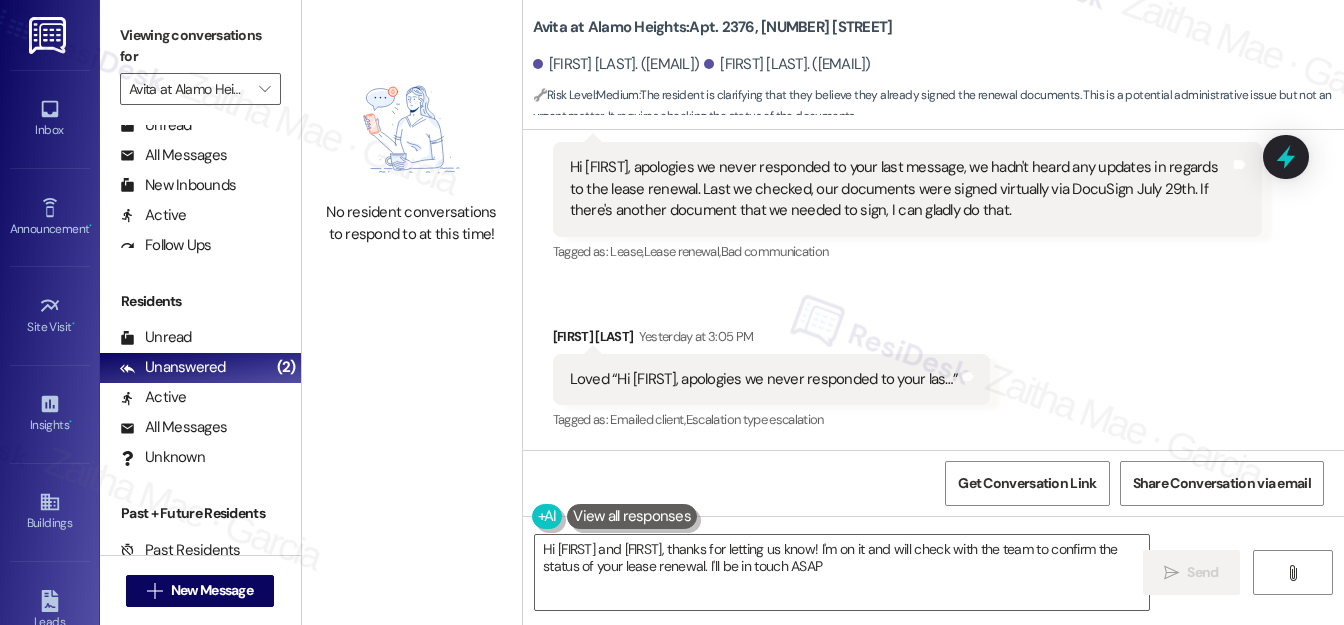 type on "Hi [FIRST] and [FIRST], thanks for letting us know! I'm on it and will check with the team to confirm the status of your lease renewal. I'll be in touch ASAP!" 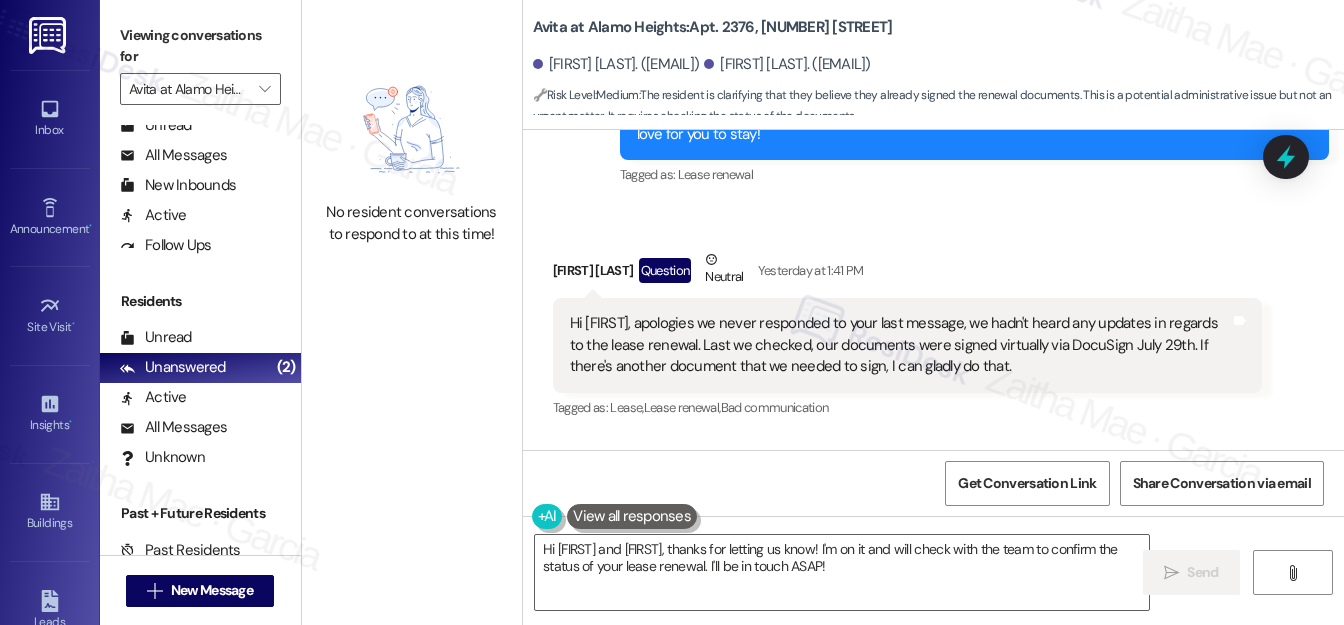 scroll, scrollTop: 2890, scrollLeft: 0, axis: vertical 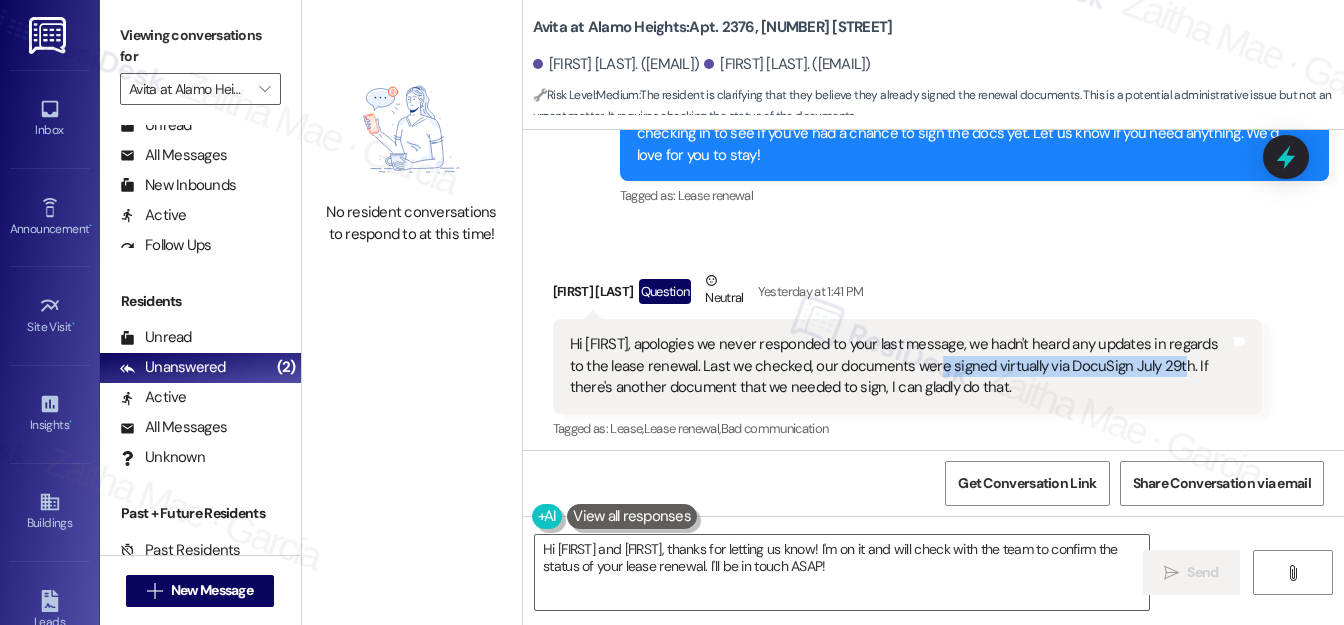 drag, startPoint x: 927, startPoint y: 367, endPoint x: 1167, endPoint y: 370, distance: 240.01875 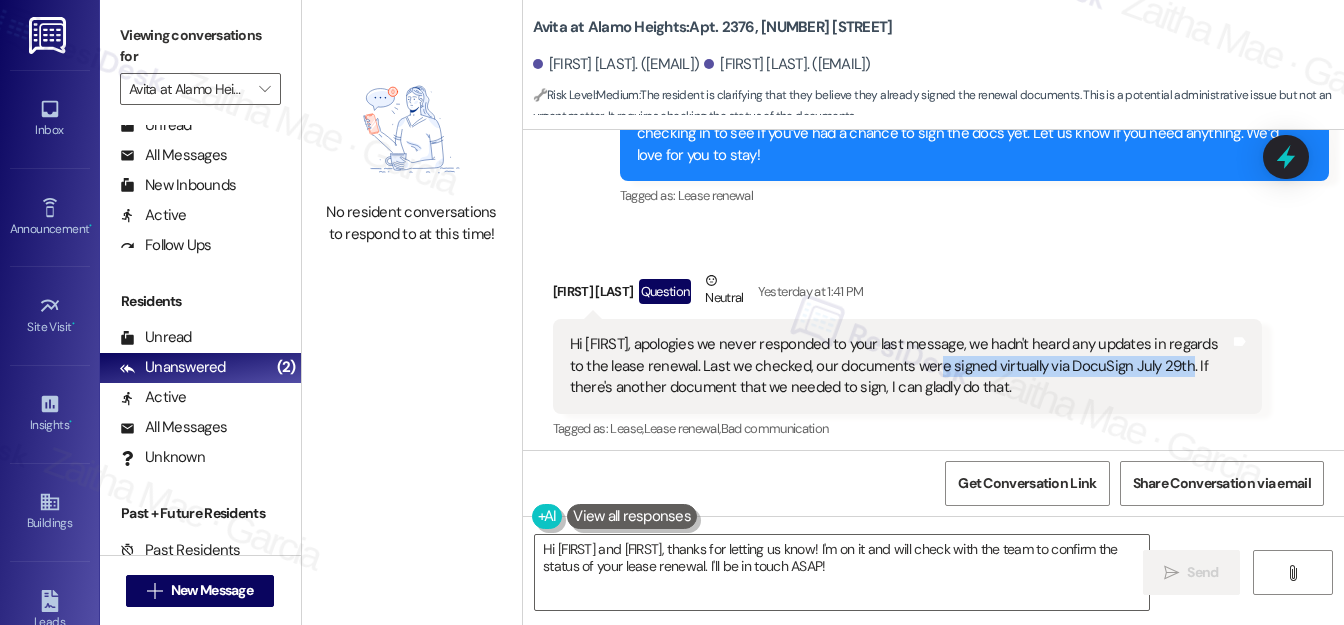 copy on "signed virtually via DocuSign July 29th." 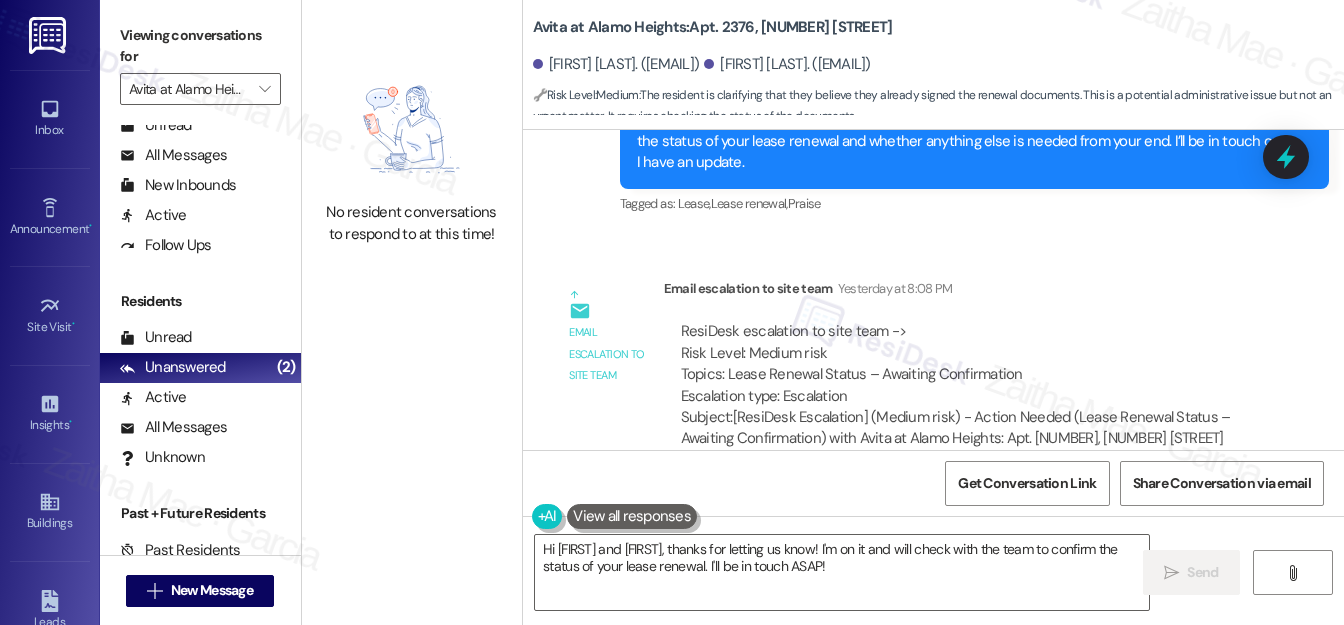 scroll, scrollTop: 3526, scrollLeft: 0, axis: vertical 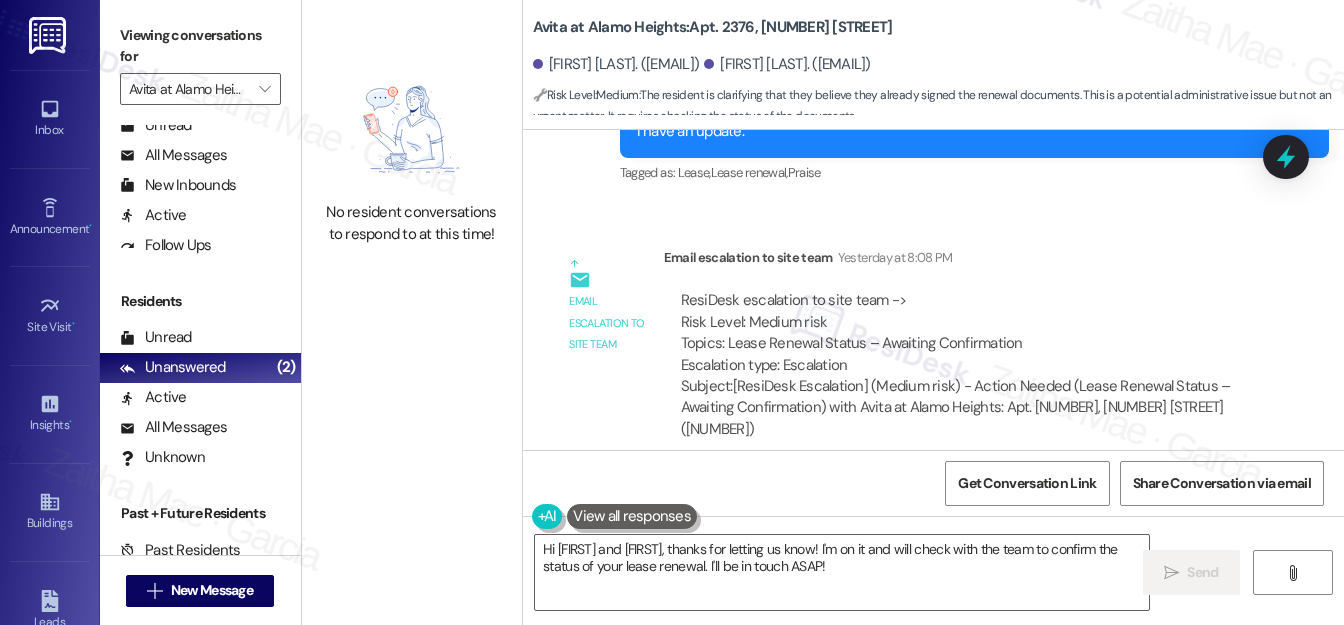 click on "Email escalation to site team Email escalation to site team Yesterday at [TIME] ResiDesk escalation to site team ->
Risk Level: Medium risk
Topics: Lease Renewal Status – Awaiting Confirmation
Escalation type: Escalation Subject:  [ResiDesk Escalation] (Medium risk) - Action Needed (Lease Renewal Status – Awaiting Confirmation) with Avita at Alamo Heights: Apt. [NUMBER], [NUMBER] [STREET] ([NUMBER])" at bounding box center (907, 351) 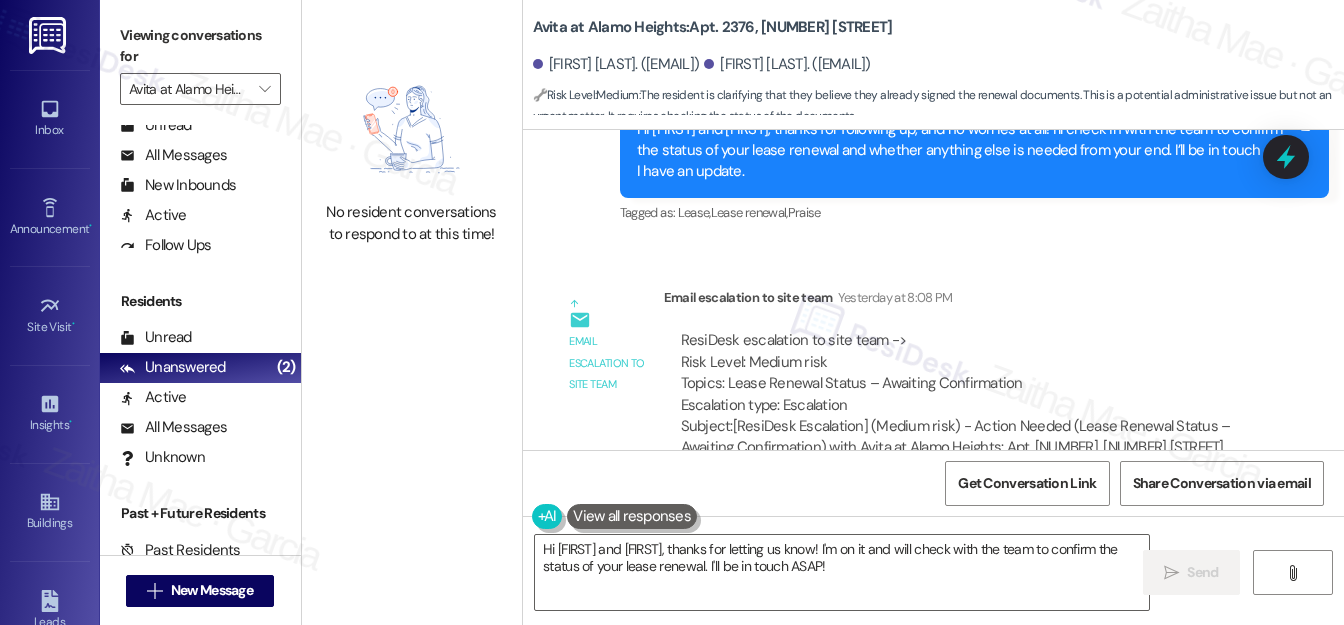 scroll, scrollTop: 3526, scrollLeft: 0, axis: vertical 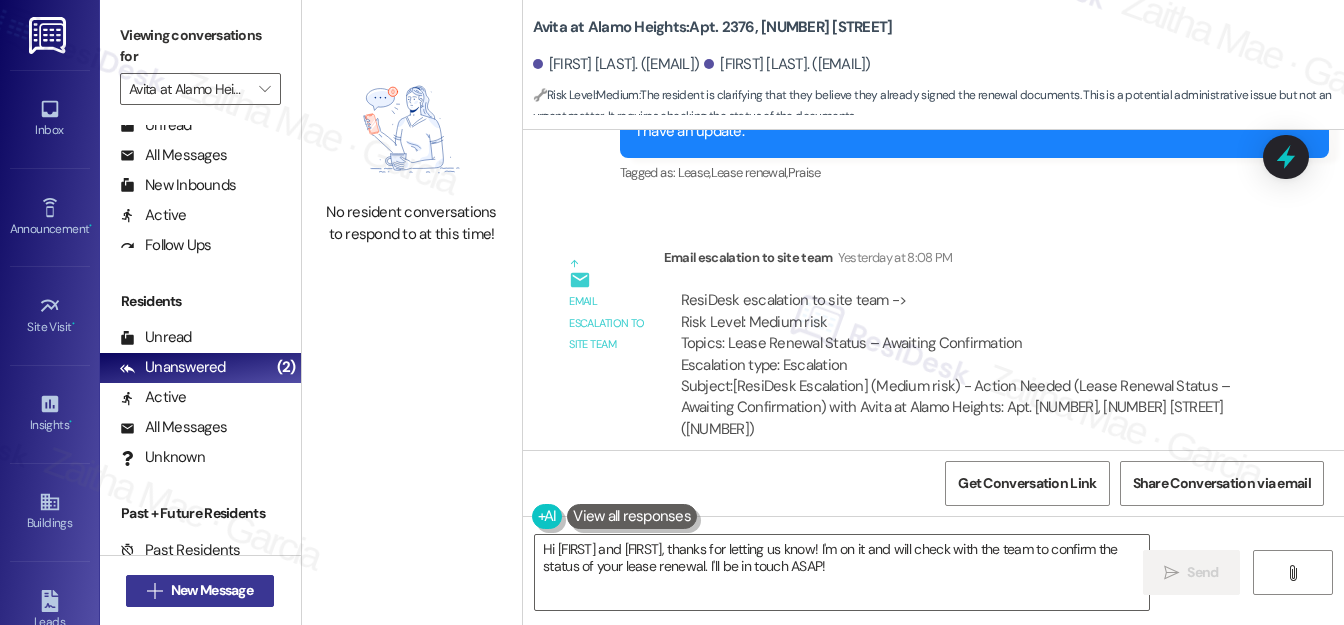 click on "New Message" at bounding box center (212, 590) 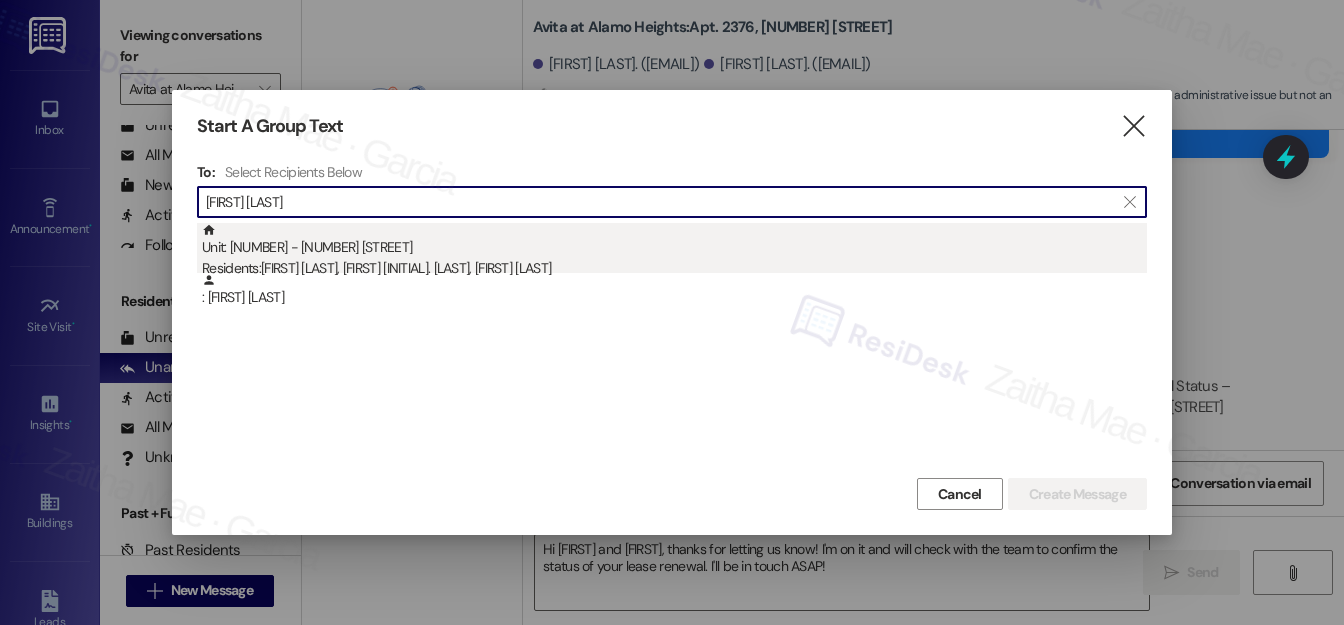 type on "[FIRST] [LAST]" 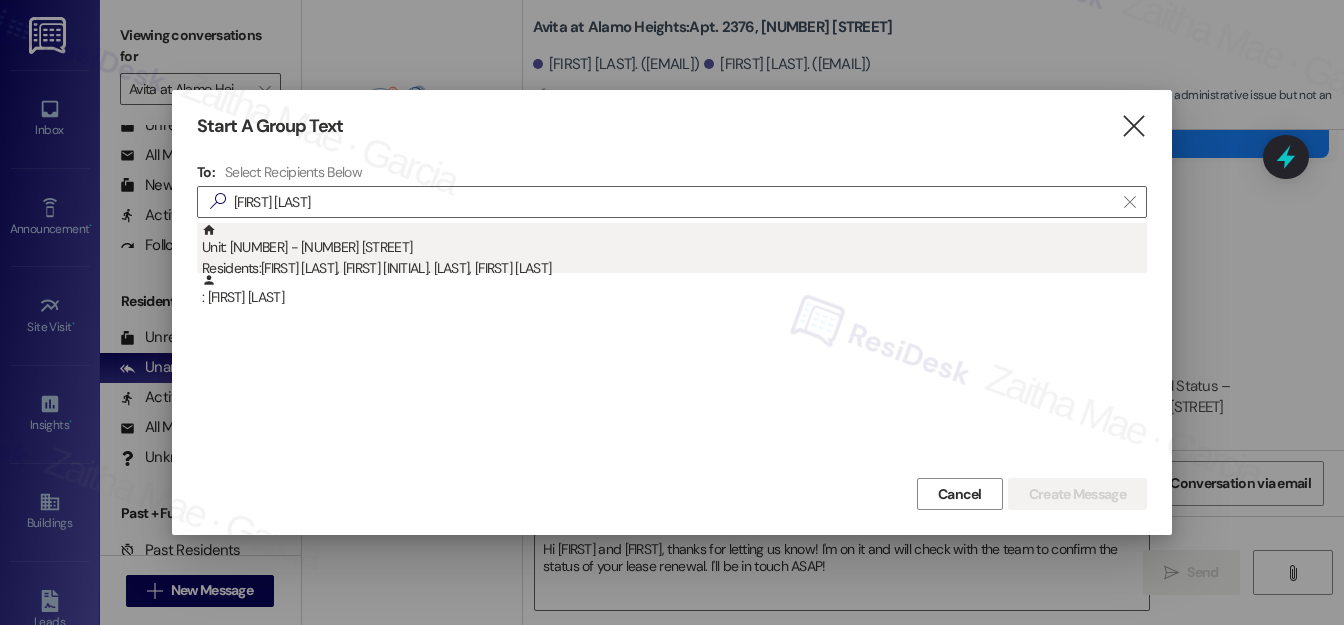 click on "Unit: [NUMBER] - [NUMBER] [STREET] Residents:  [FIRST] [LAST], [FIRST] [INITIAL]. [LAST], [FIRST] [LAST]" at bounding box center (674, 251) 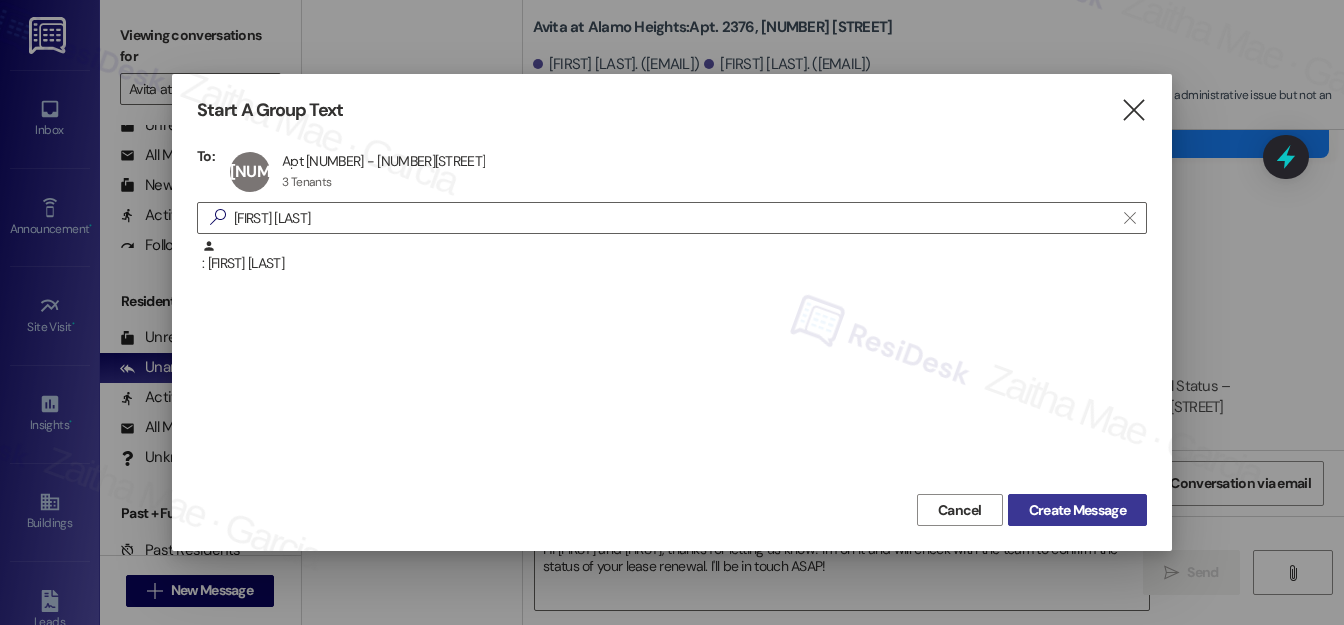 click on "Create Message" at bounding box center (1077, 510) 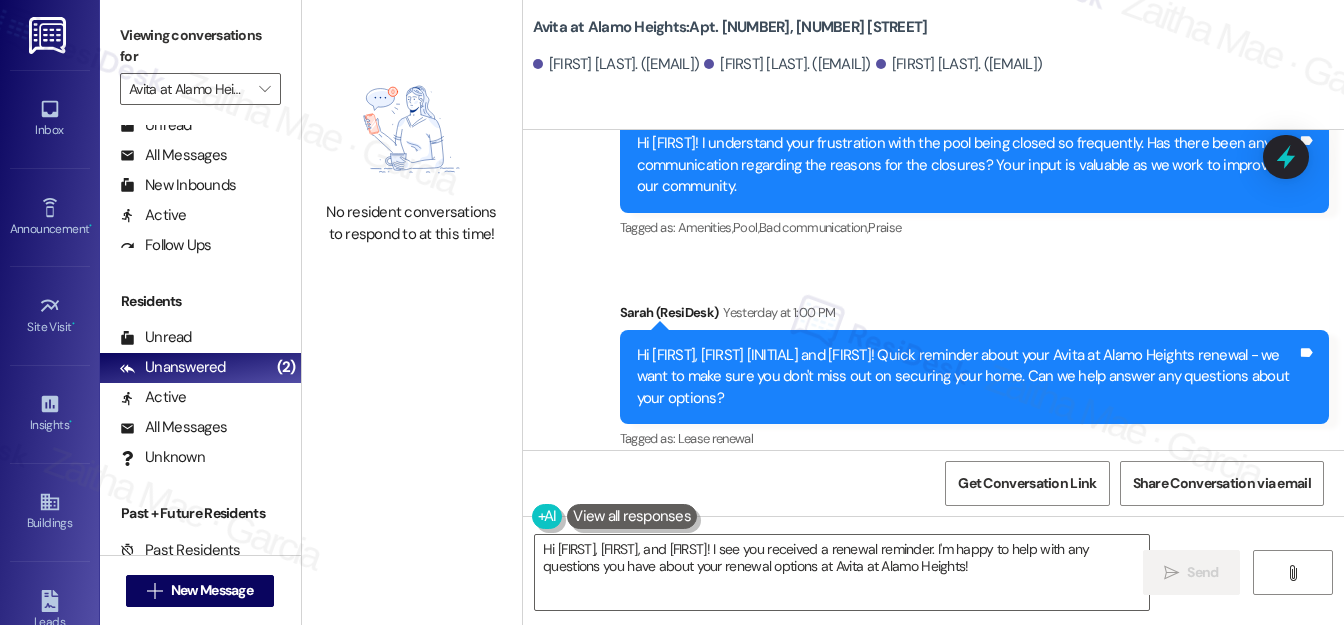 scroll, scrollTop: 1140, scrollLeft: 0, axis: vertical 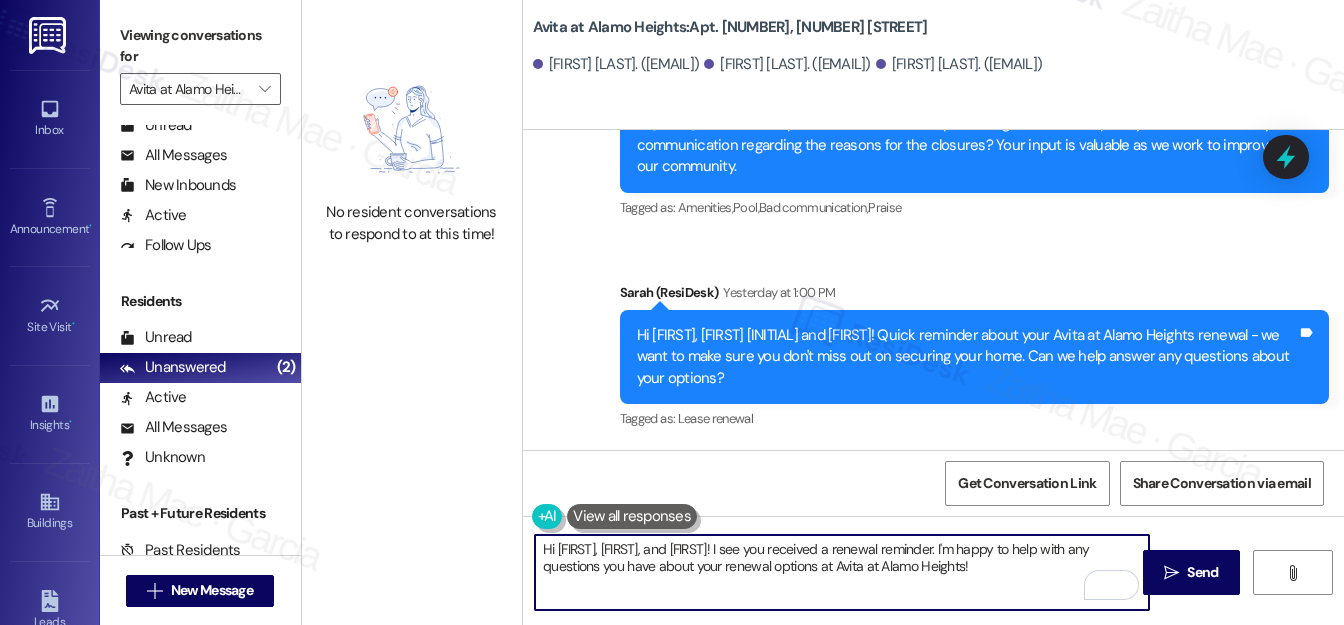drag, startPoint x: 545, startPoint y: 541, endPoint x: 981, endPoint y: 566, distance: 436.71616 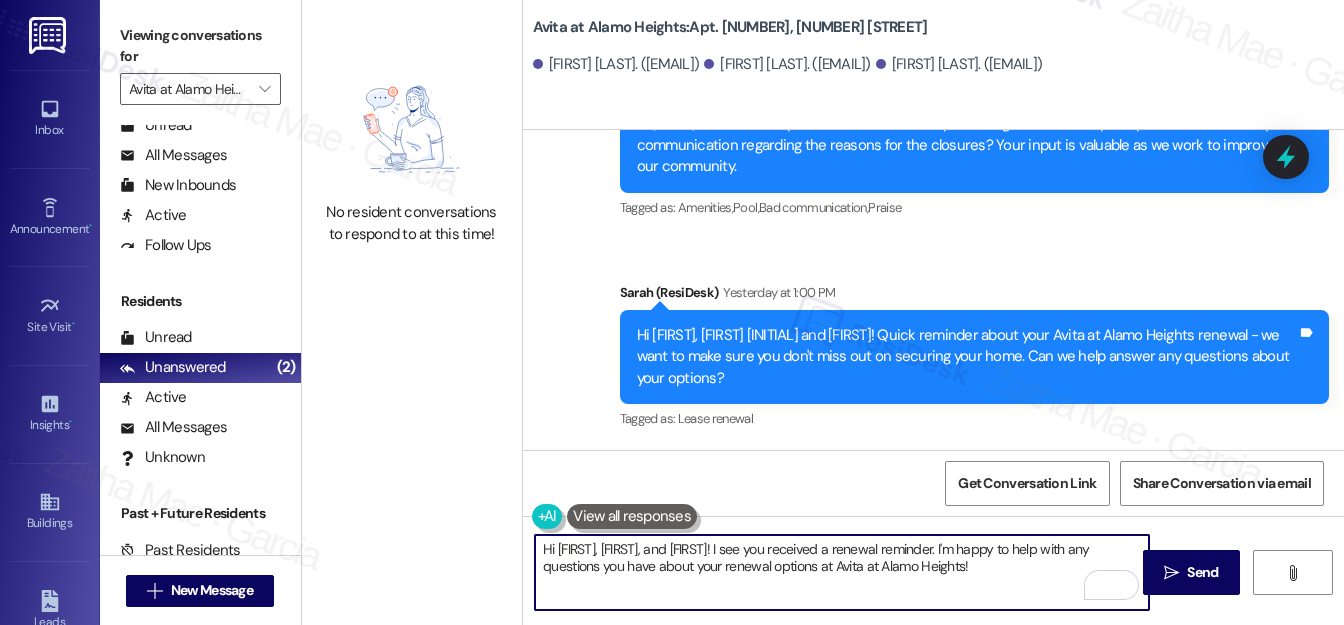 click on "Hi [FIRST], [FIRST], and [FIRST]! I see you received a renewal reminder. I'm happy to help with any questions you have about your renewal options at Avita at Alamo Heights!" at bounding box center [842, 572] 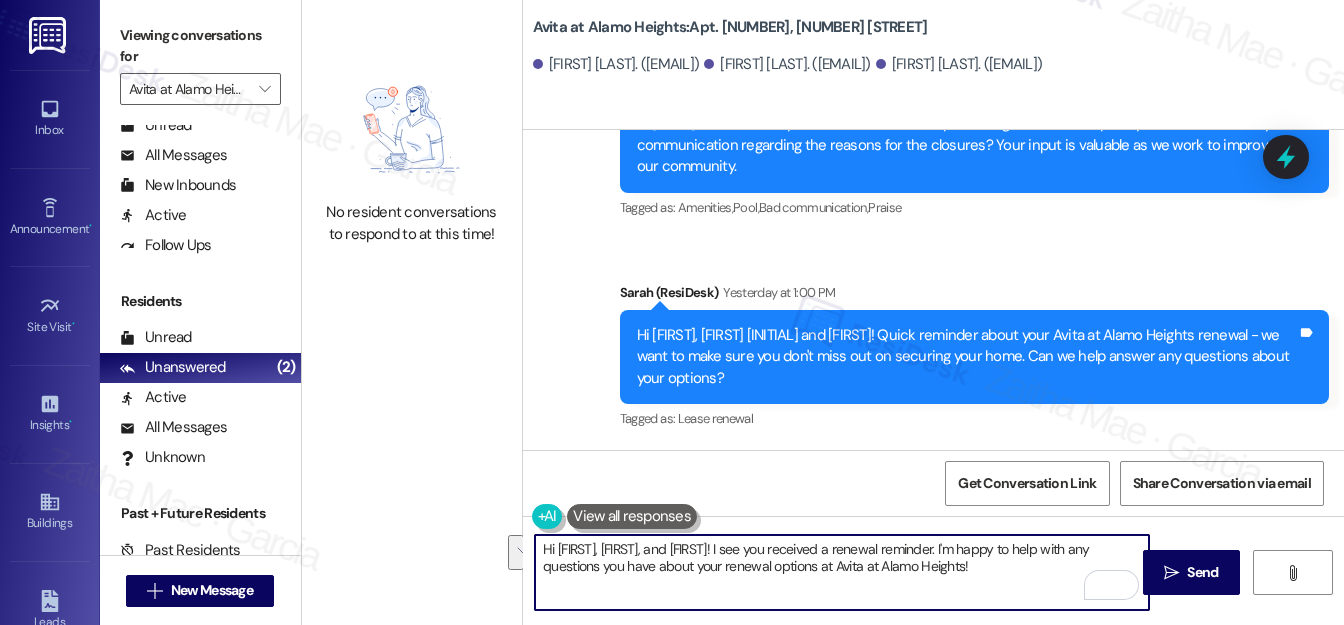 type on "H" 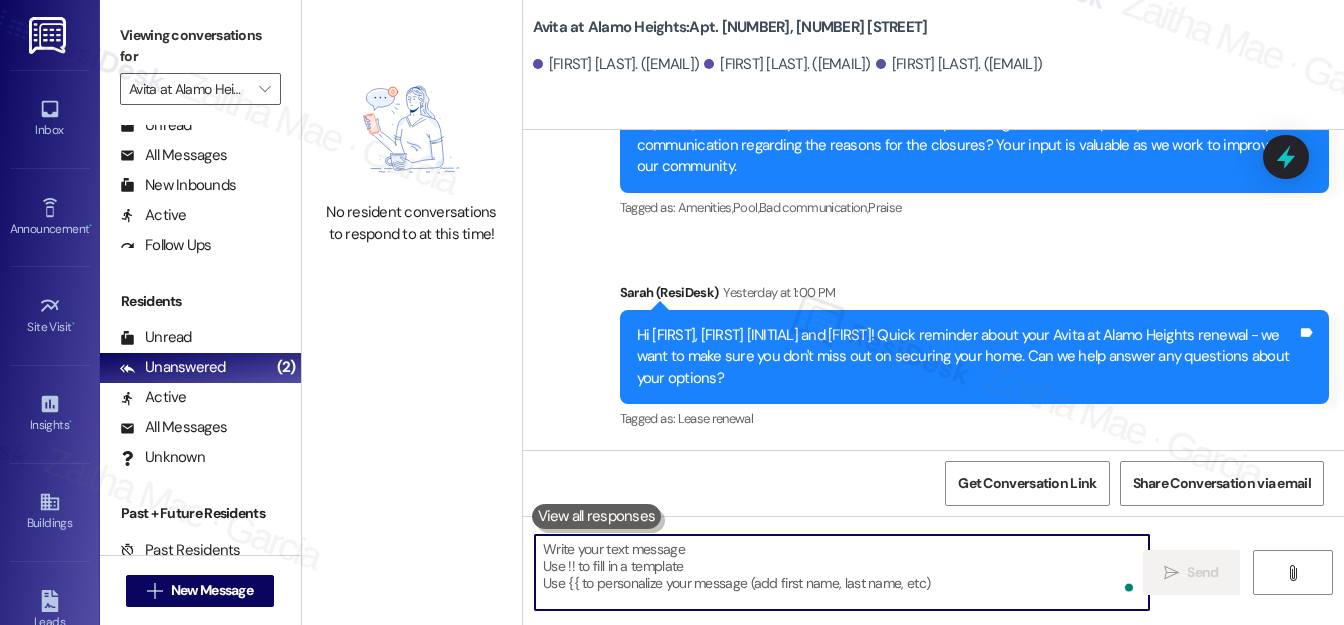 paste on "Hi [FIRST]! Quick reminder about your [PROPERTY] renewal - we want to make sure you don't miss out on securing your home. Can we help answer any questions about your options?" 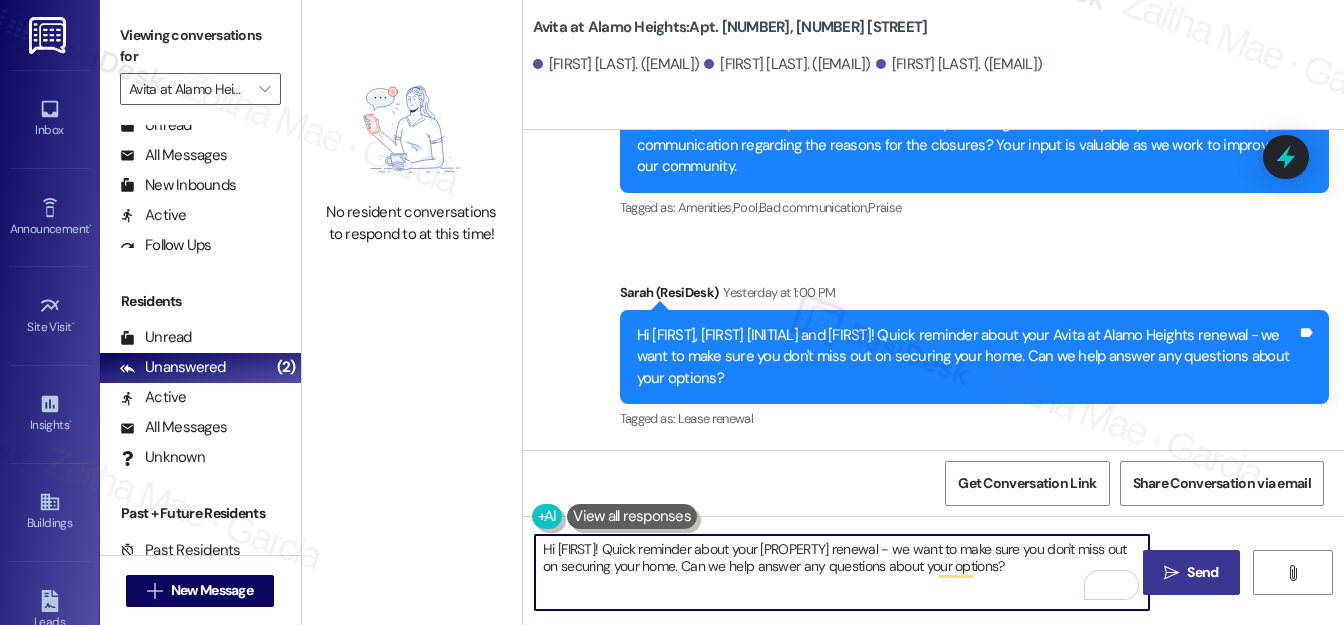 type on "Hi [FIRST]! Quick reminder about your [PROPERTY] renewal - we want to make sure you don't miss out on securing your home. Can we help answer any questions about your options?" 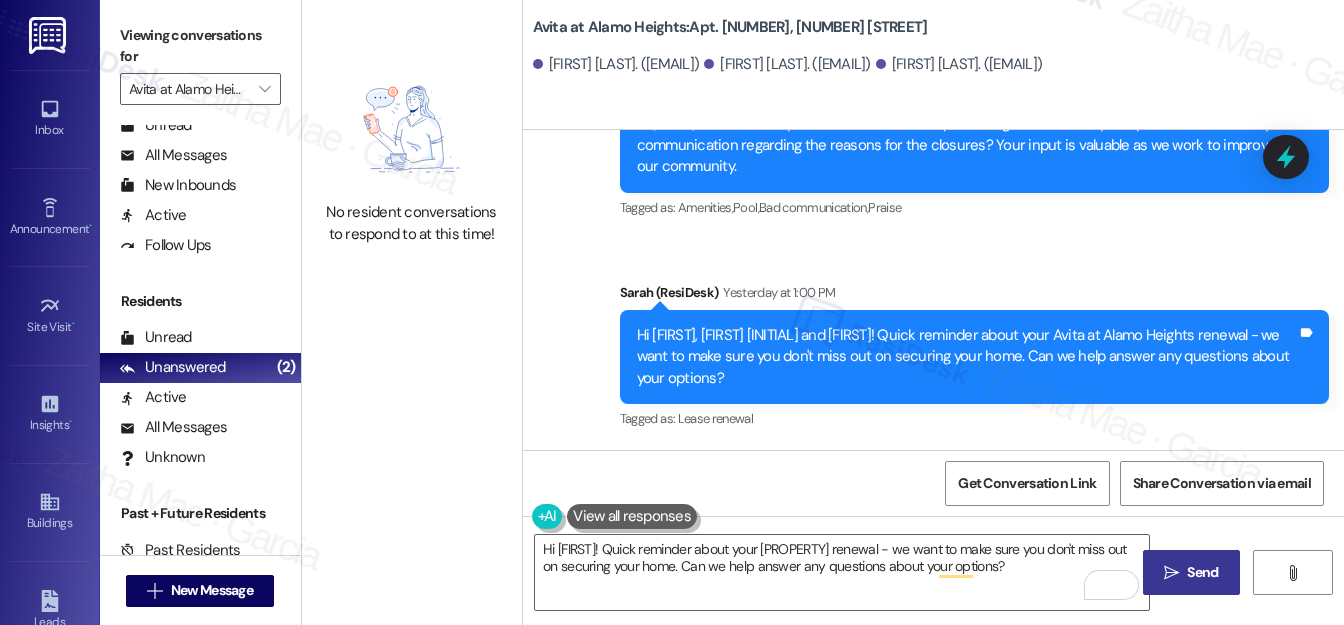 click on "Send" at bounding box center (1202, 572) 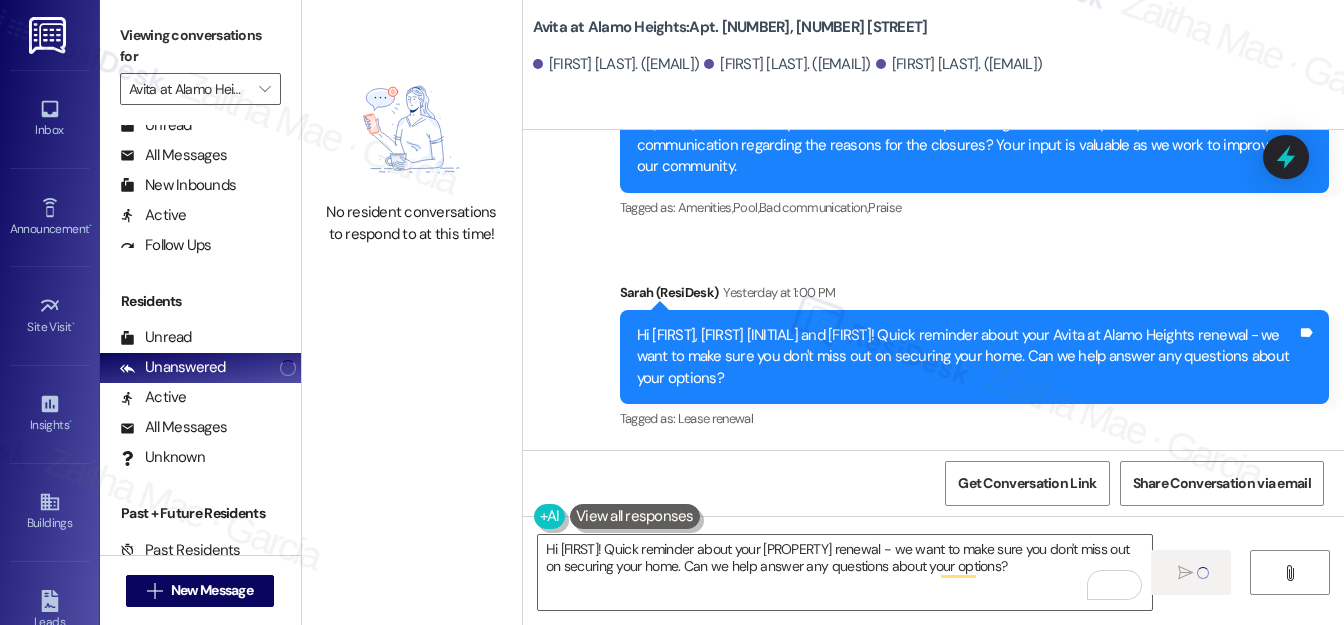 type 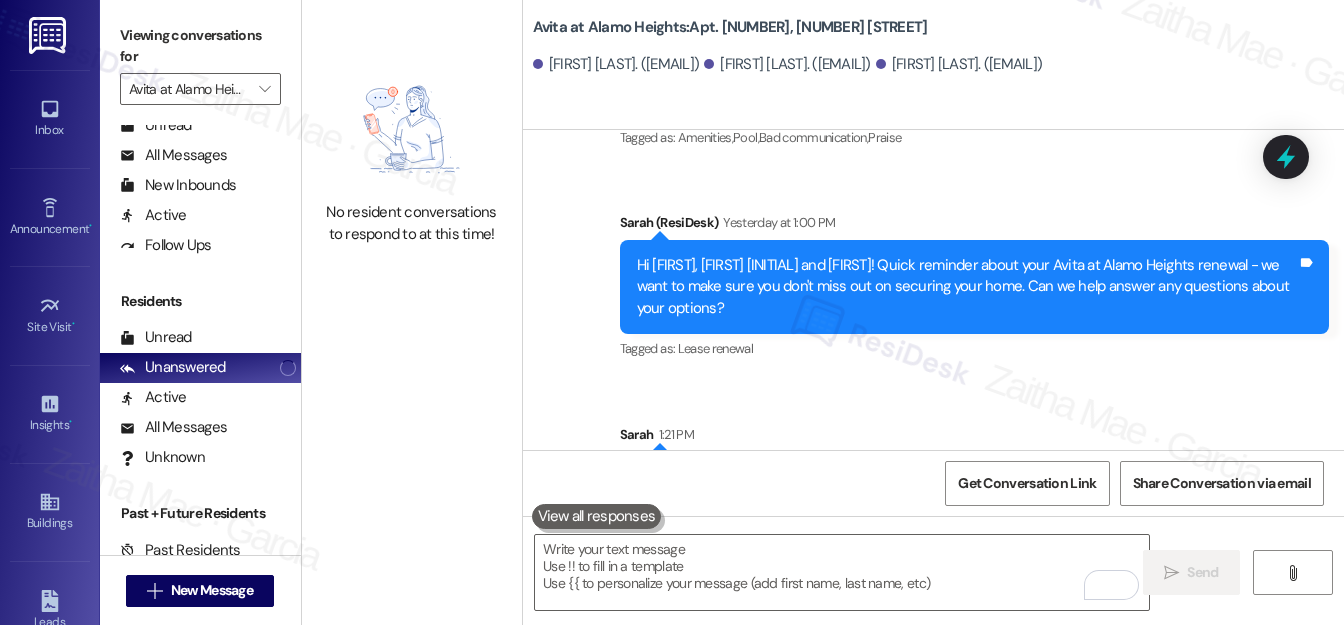 scroll, scrollTop: 1322, scrollLeft: 0, axis: vertical 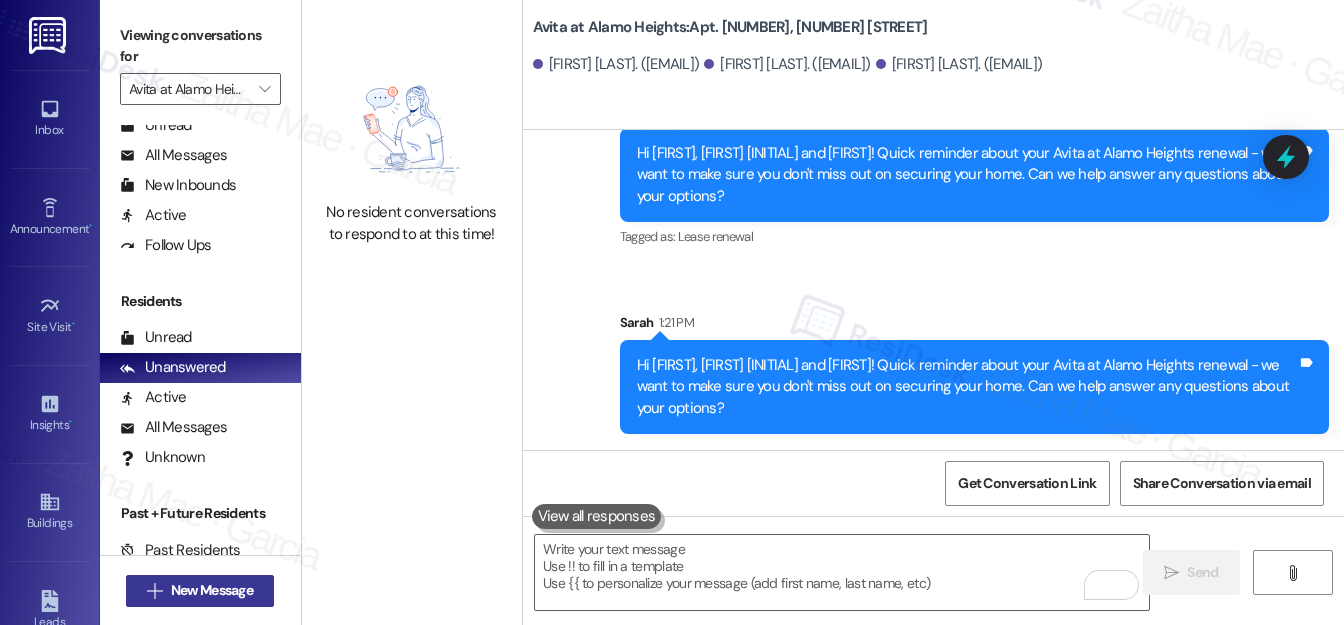 click on "New Message" at bounding box center (212, 590) 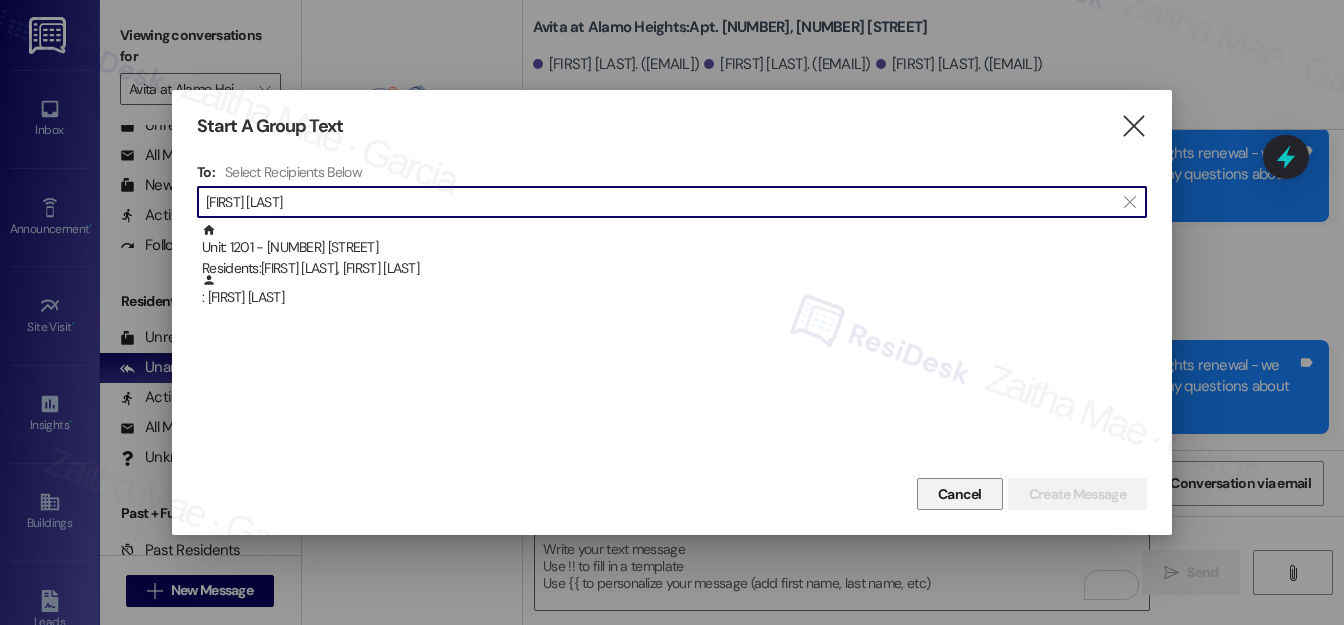 type on "[FIRST] [LAST]" 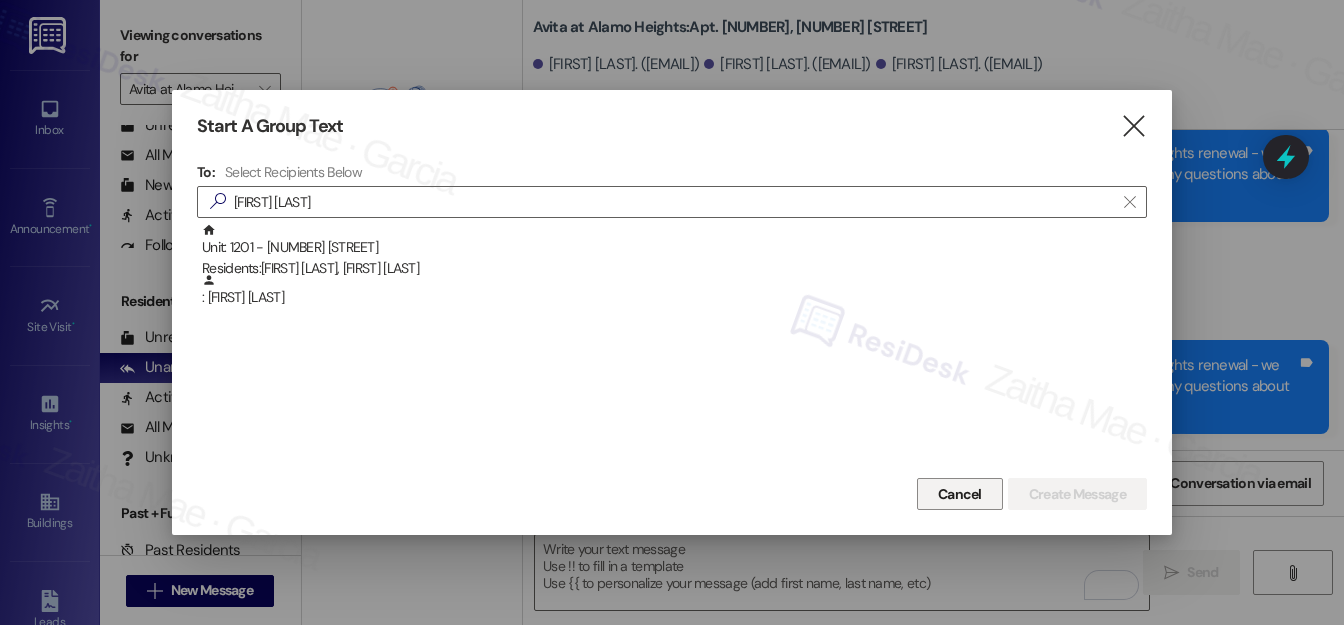 click on "Cancel" at bounding box center [960, 494] 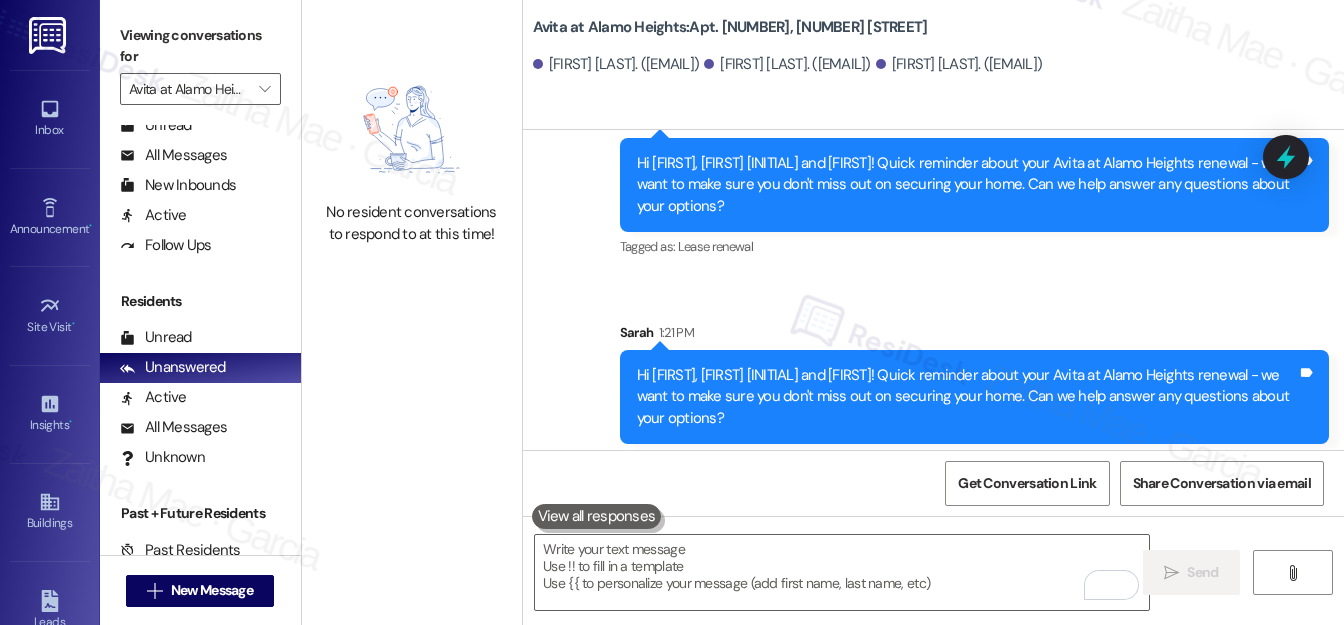 scroll, scrollTop: 1322, scrollLeft: 0, axis: vertical 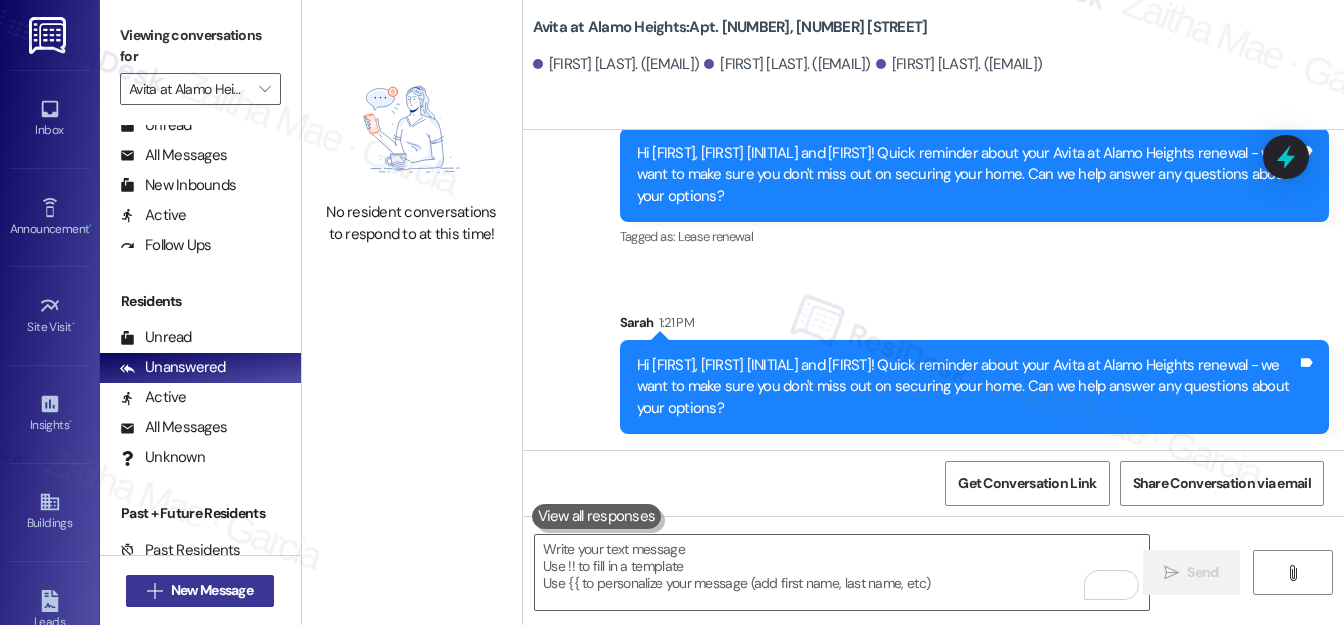 click on "New Message" at bounding box center [212, 590] 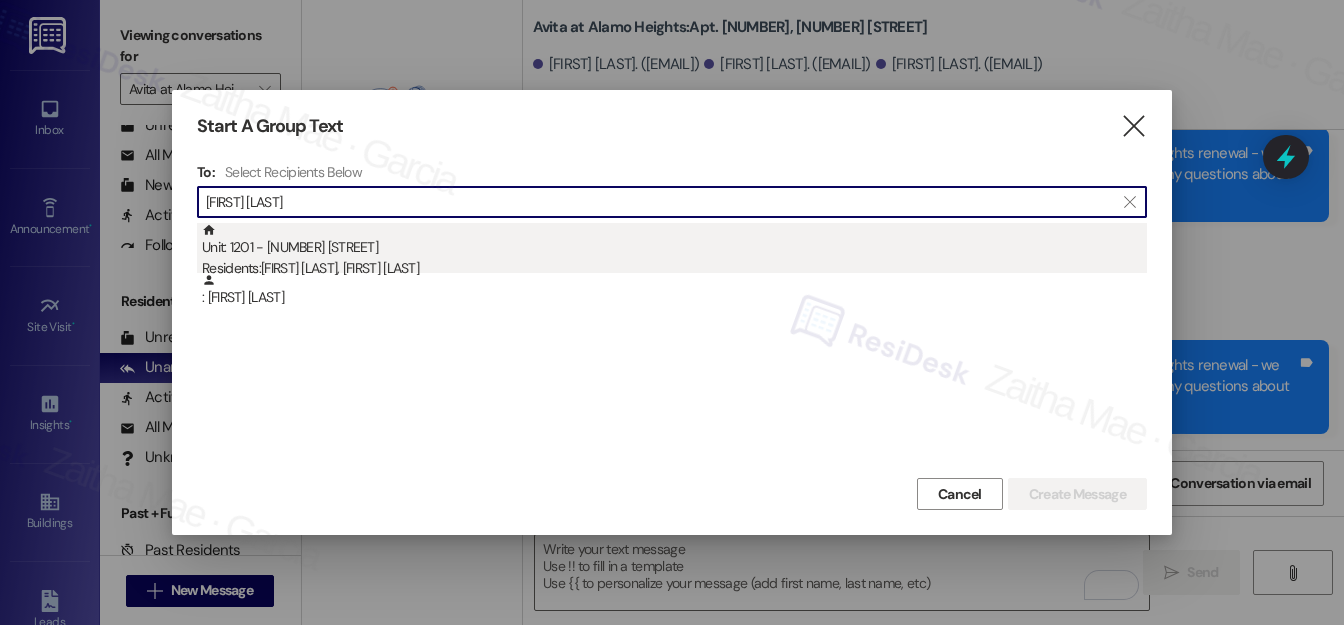 type on "[FIRST] [LAST]" 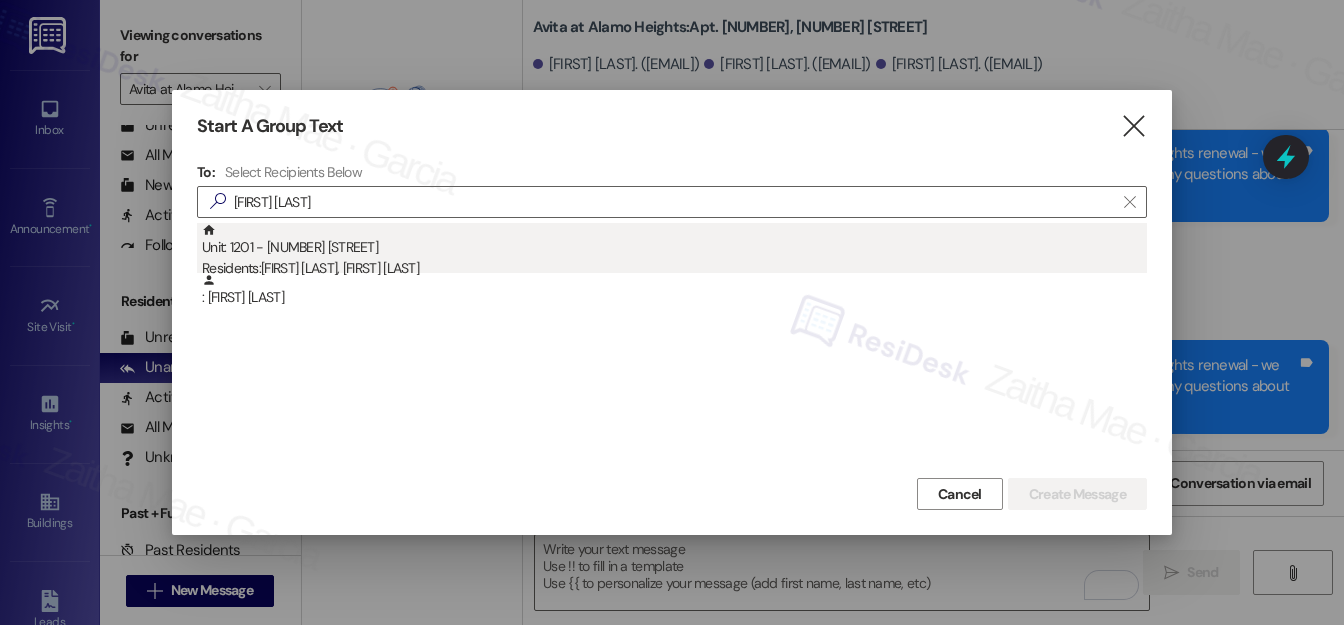 click on "Unit: [NUMBER] - [NUMBER] [STREET] Residents:  [FIRST] [LAST], [FIRST] [LAST]" at bounding box center (674, 251) 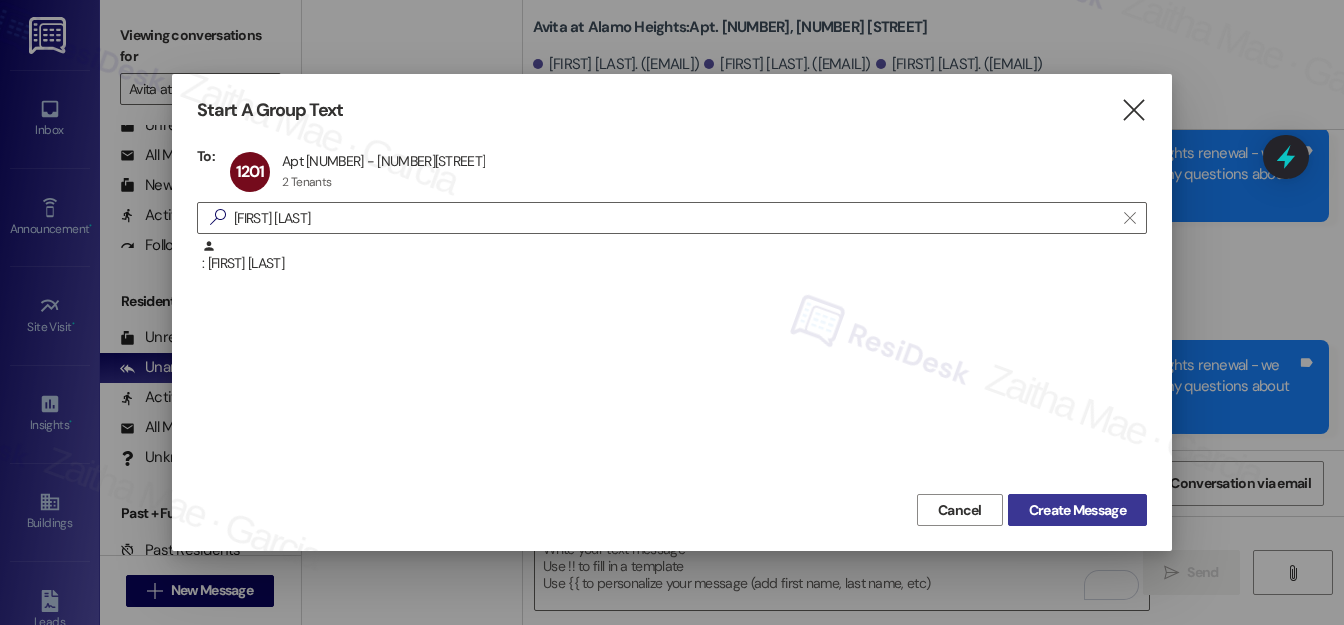 click on "Create Message" at bounding box center [1077, 510] 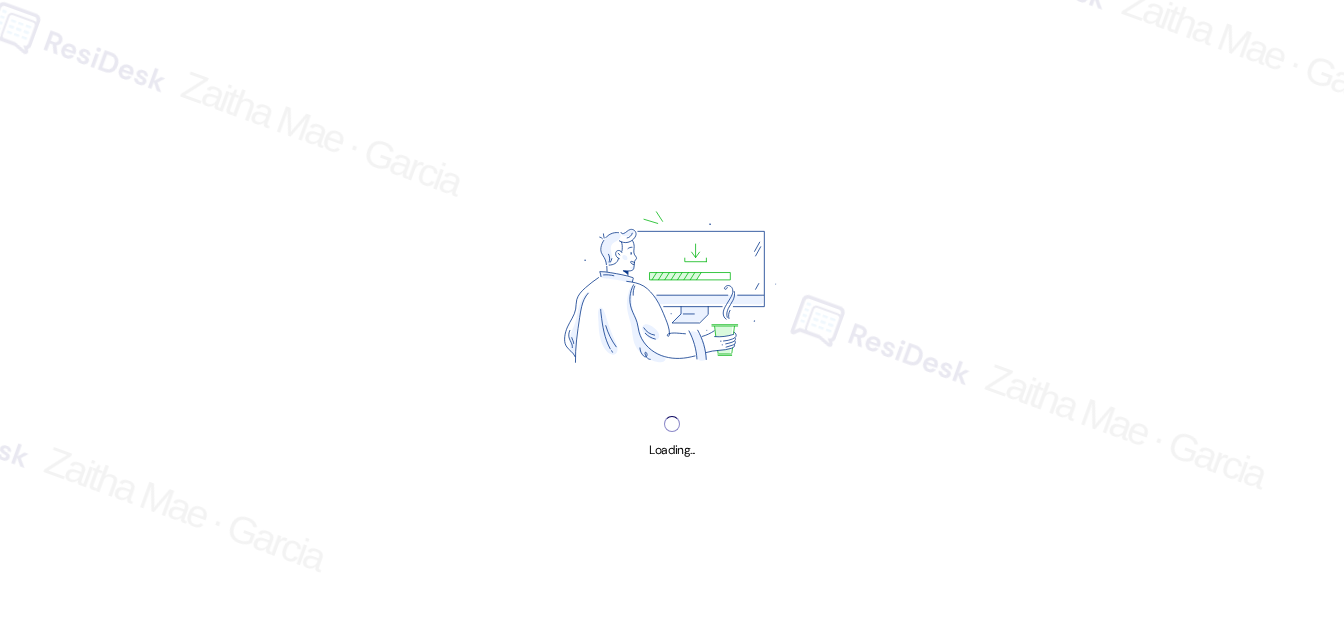 scroll, scrollTop: 0, scrollLeft: 0, axis: both 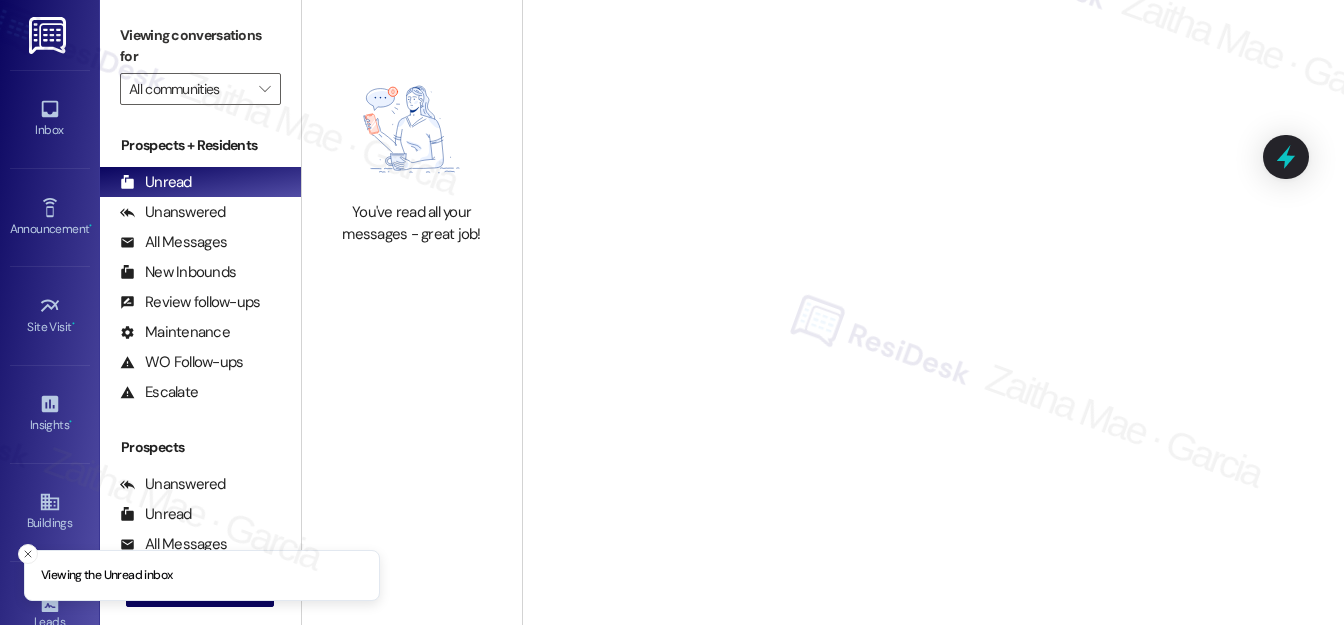 type on "Avita at Alamo Heights" 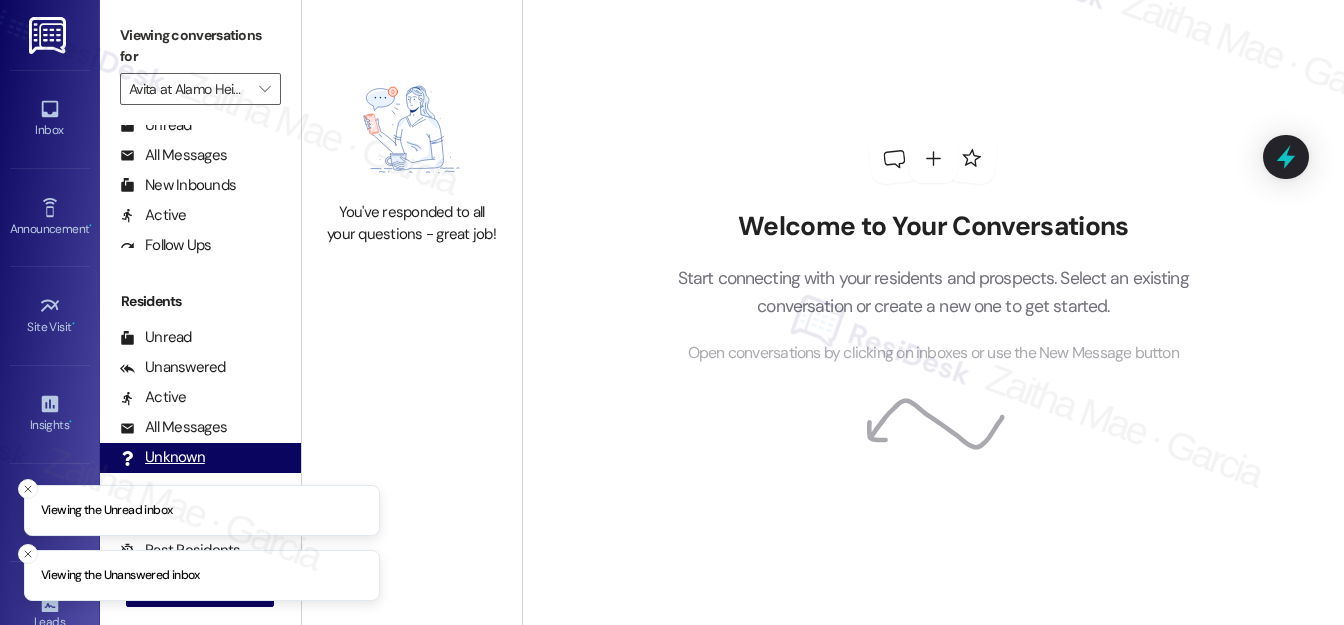 scroll, scrollTop: 389, scrollLeft: 0, axis: vertical 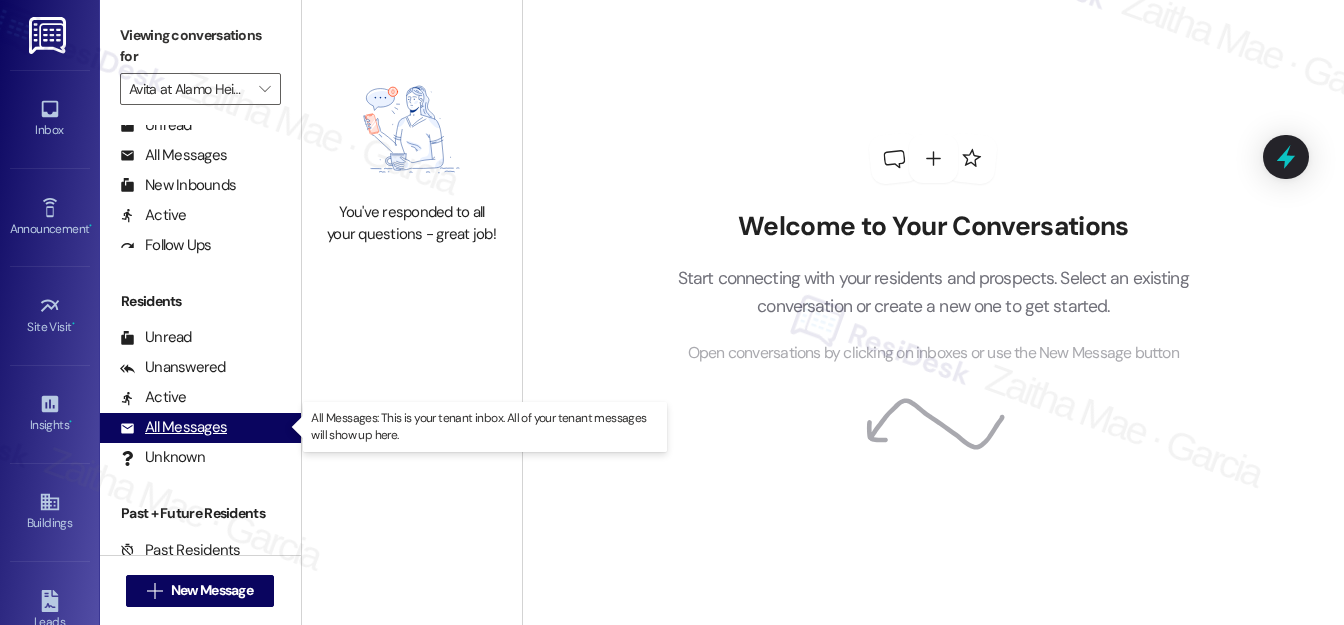 click on "All Messages" at bounding box center (173, 427) 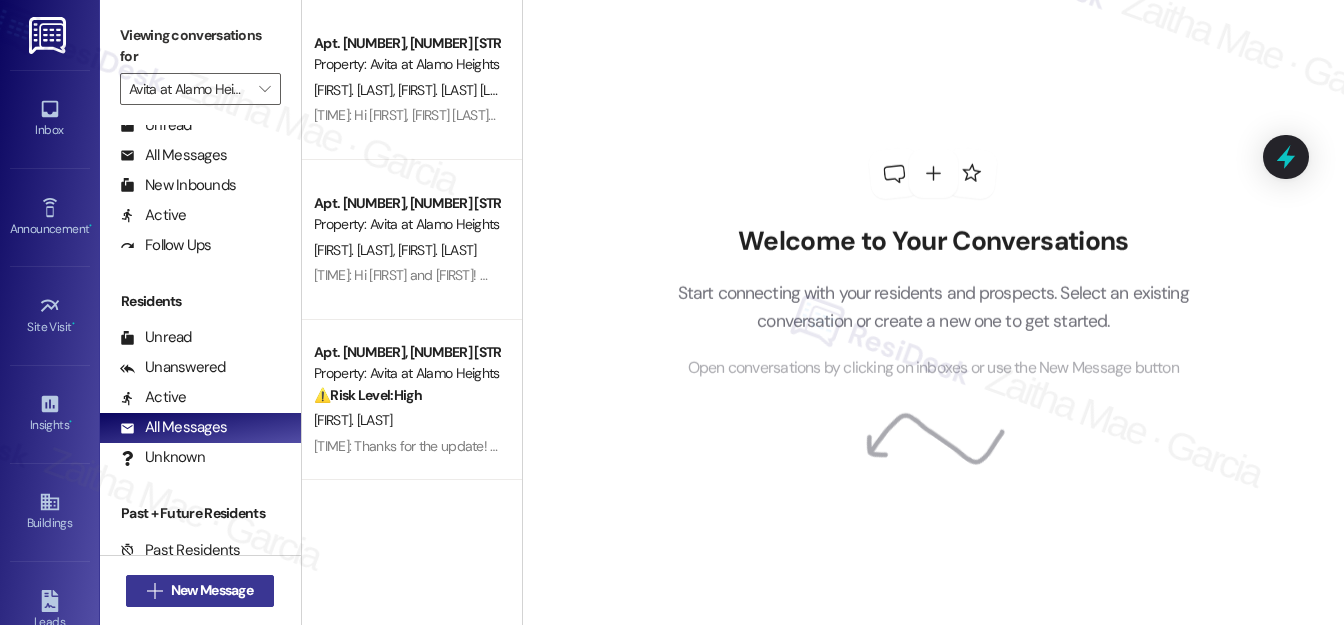 click on "New Message" at bounding box center (212, 590) 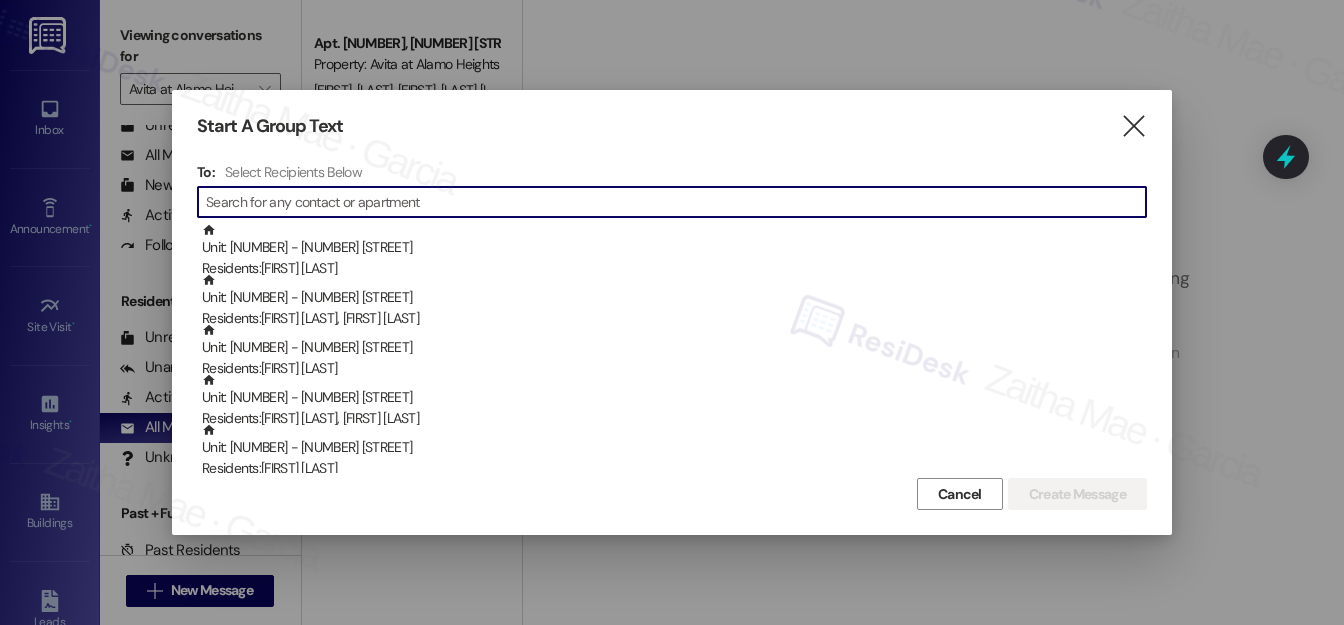 paste on "[FIRST] [LAST]" 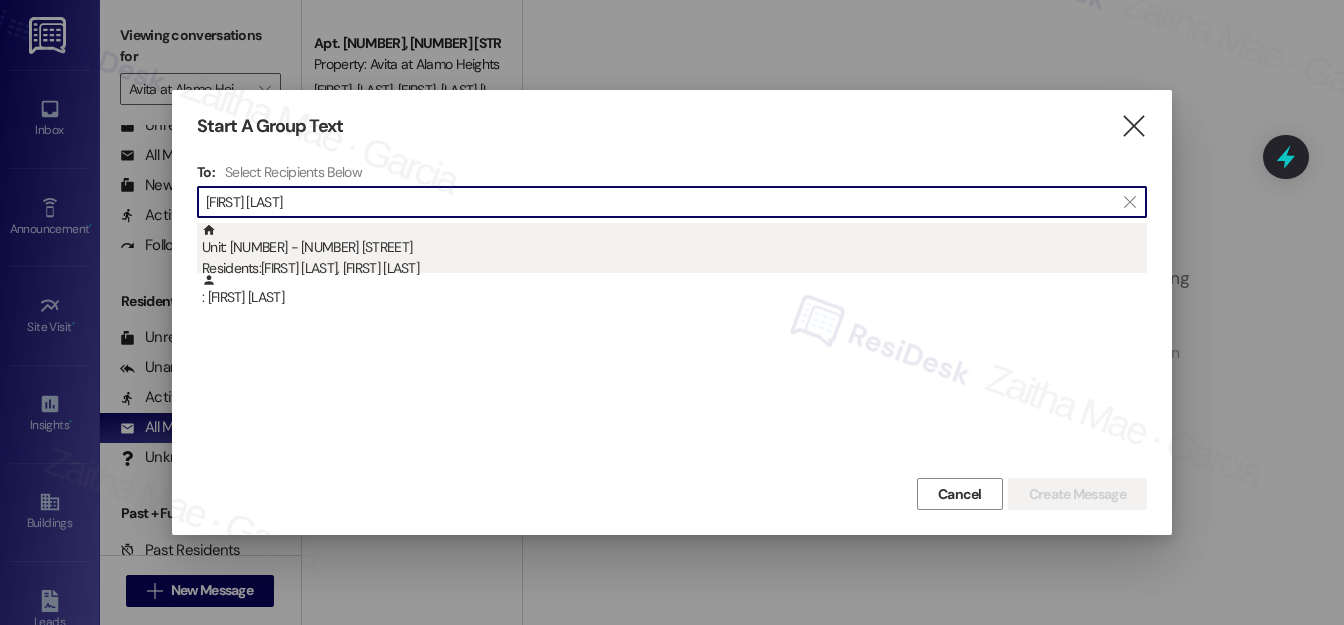 type on "[FIRST] [LAST]" 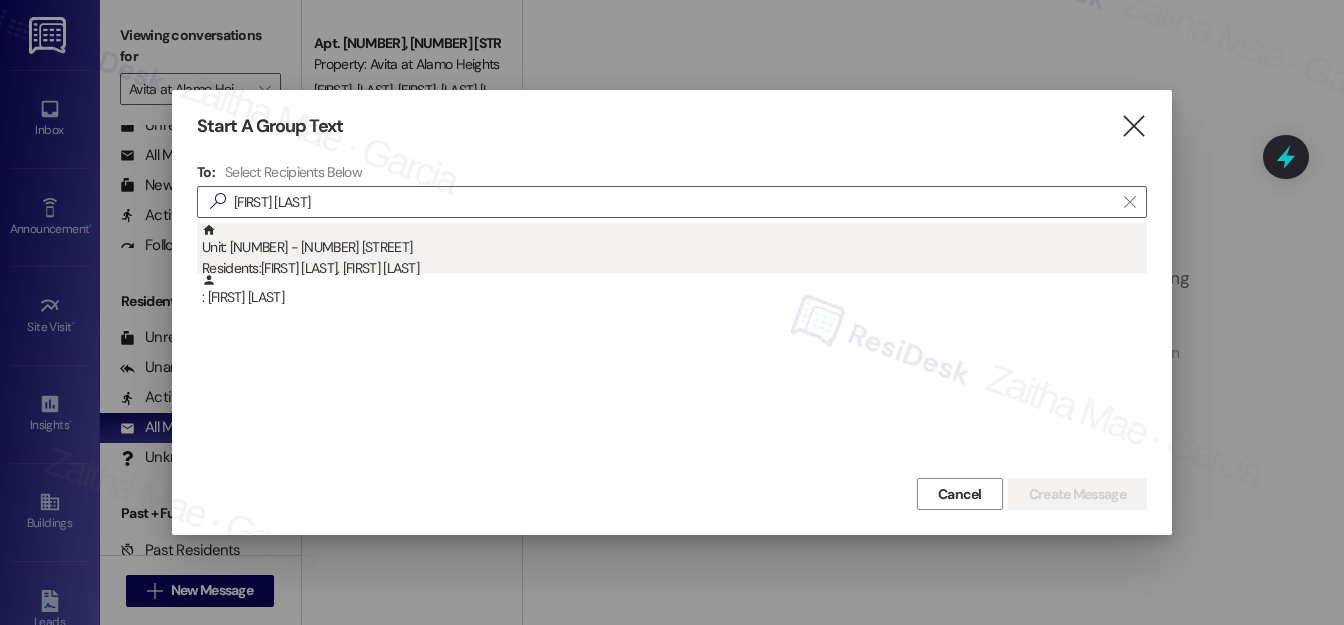 click on "Unit: [NUMBER] - [NUMBER] [STREET] Residents:  [FIRST] [LAST], [FIRST] [LAST]" at bounding box center (674, 251) 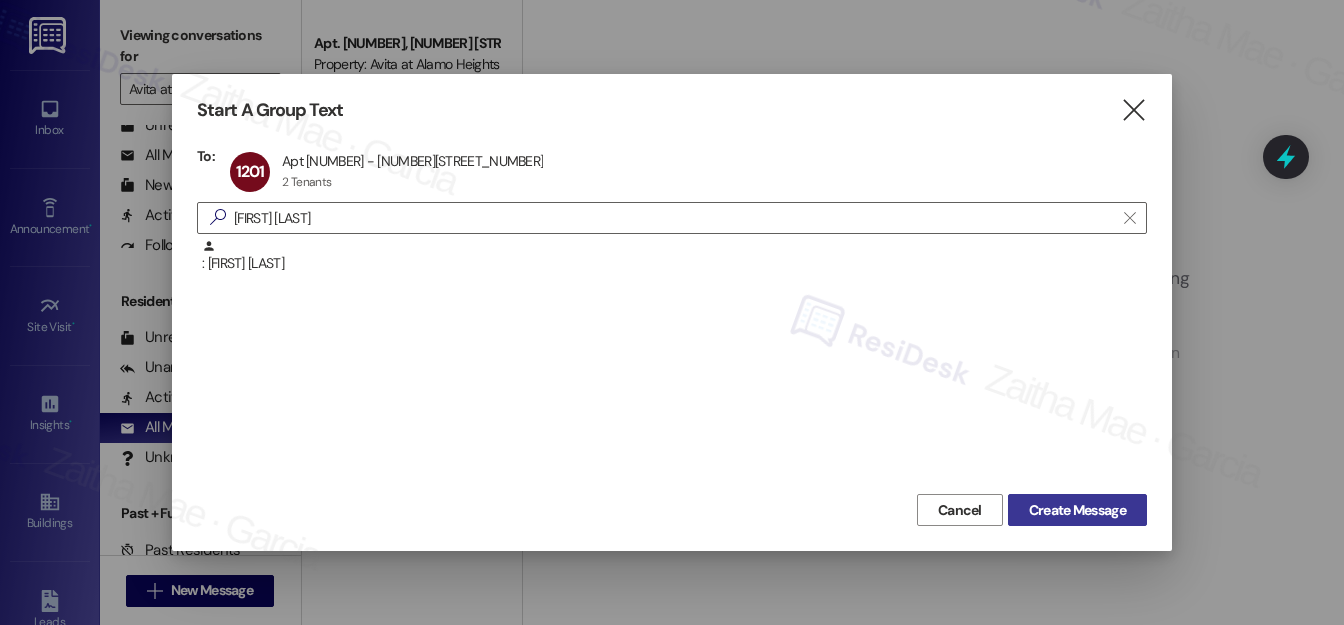 click on "Create Message" at bounding box center (1077, 510) 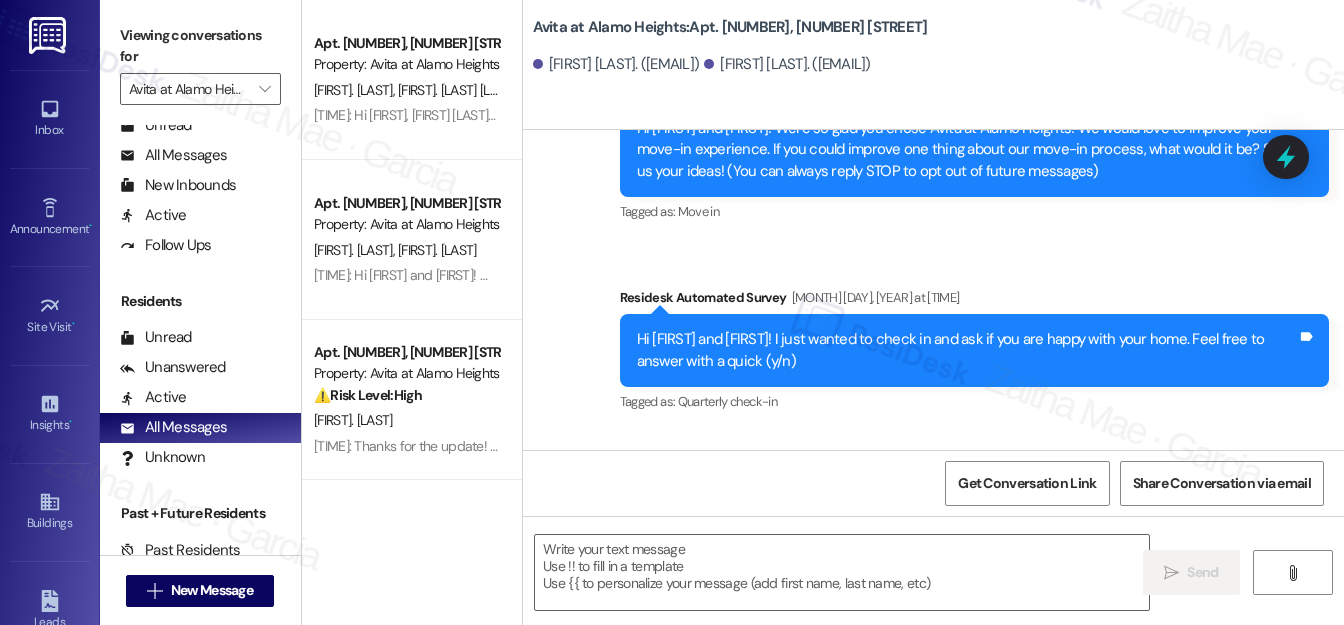 type on "Fetching suggested responses. Please feel free to read through the conversation in the meantime." 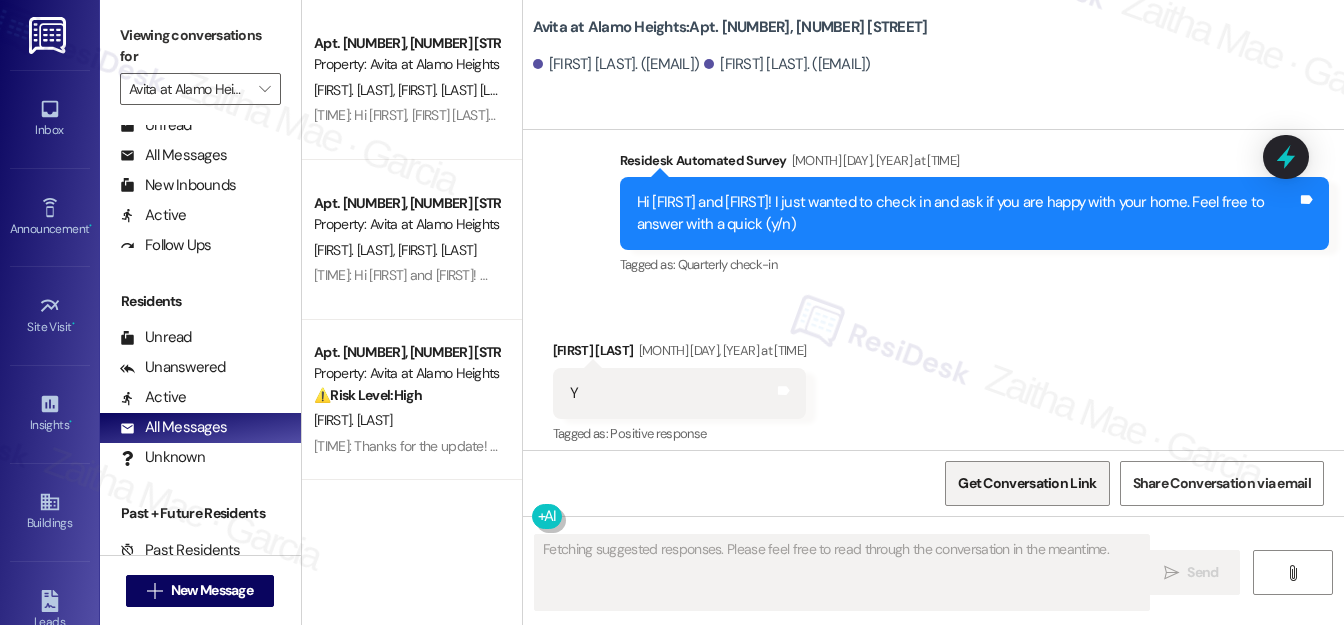 scroll, scrollTop: 384, scrollLeft: 0, axis: vertical 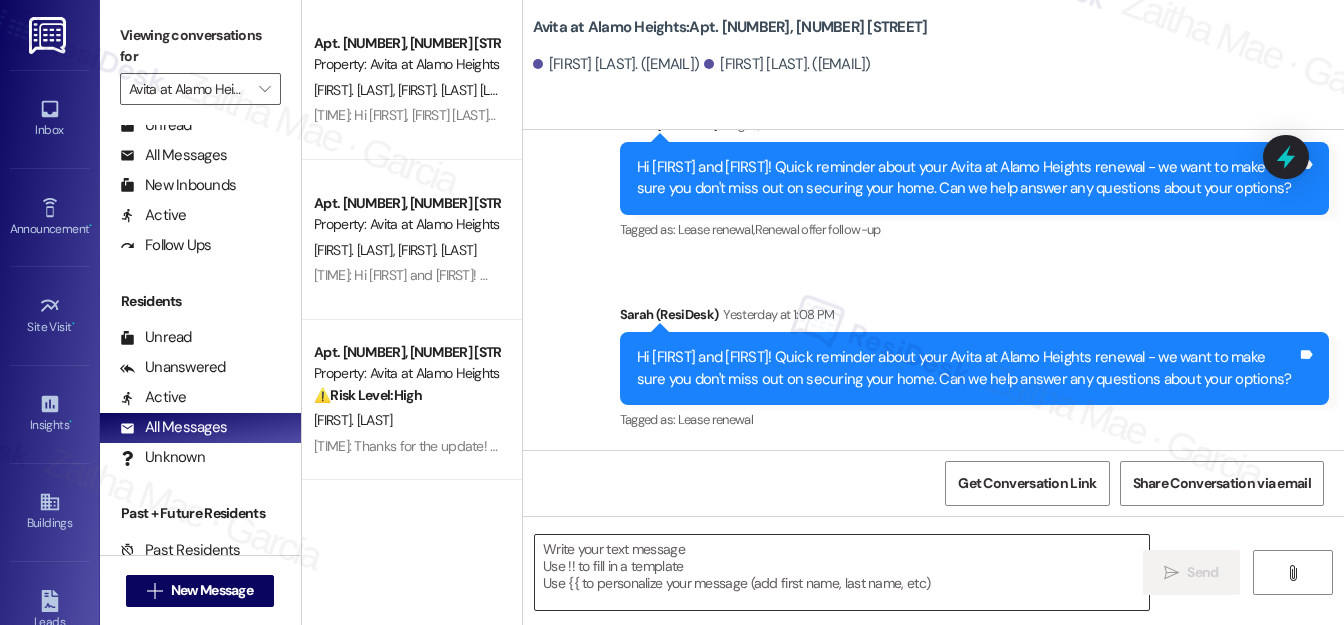 click at bounding box center (842, 572) 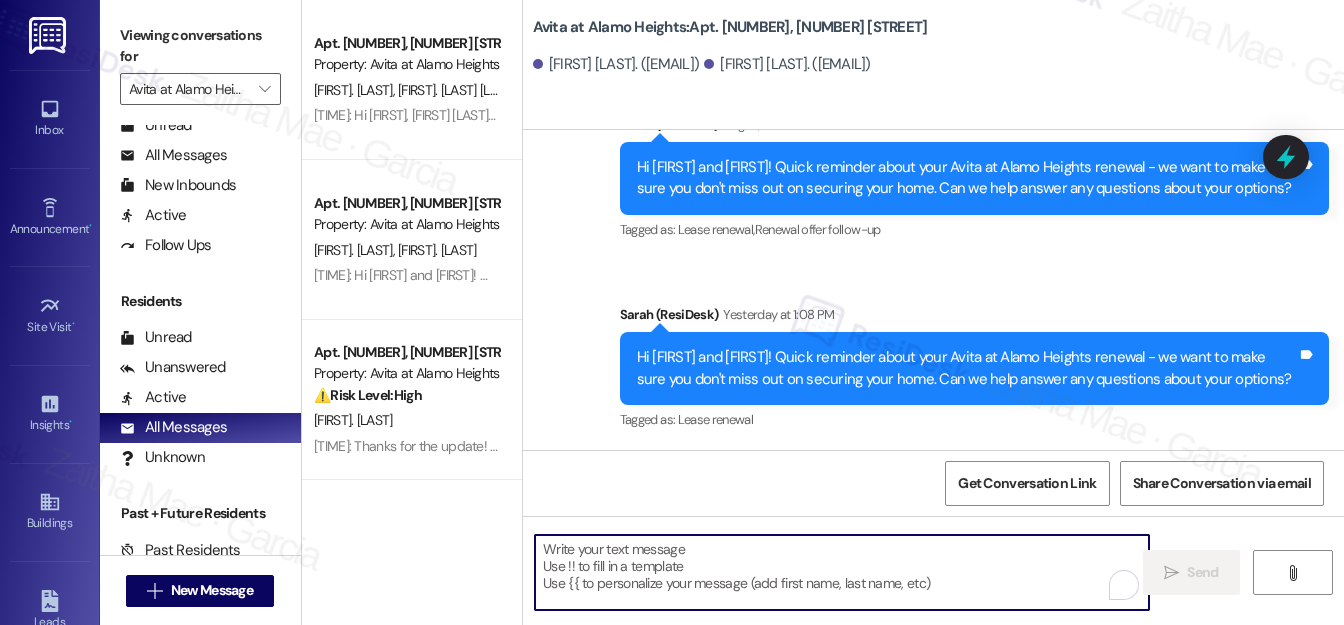 paste on "Hi [FIRST]! Quick reminder about your [PROPERTY] renewal - we want to make sure you don't miss out on securing your home. Can we help answer any questions about your options?" 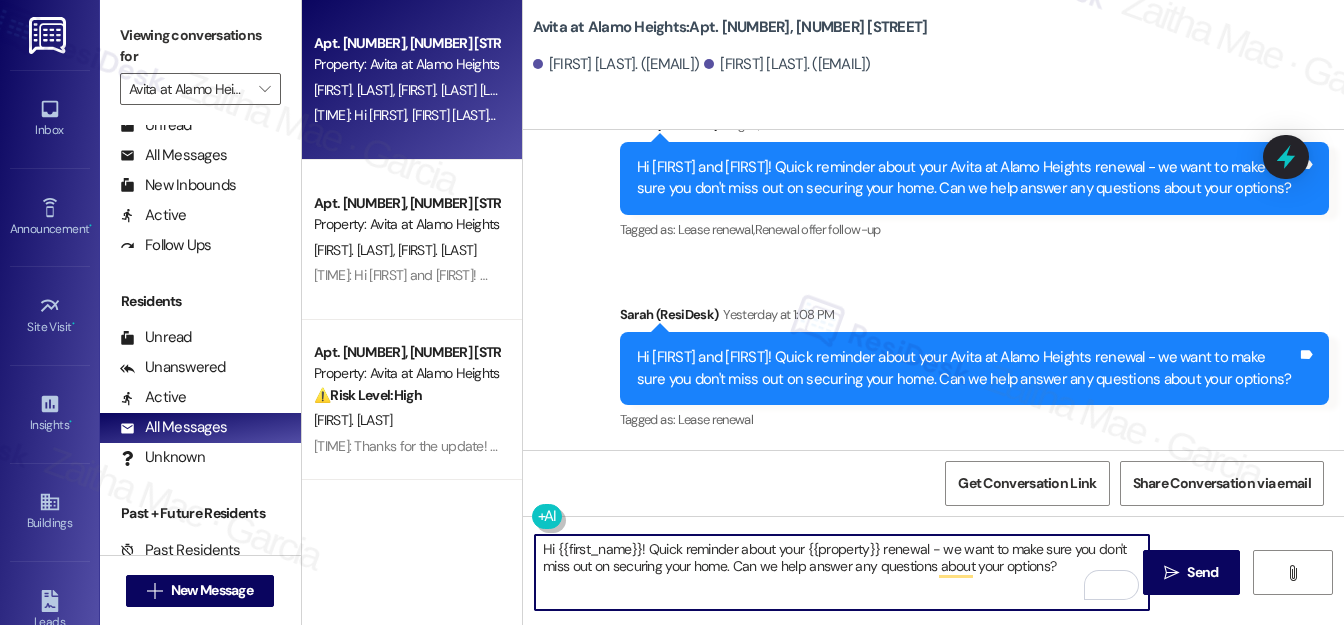 type on "Hi [FIRST]! Quick reminder about your [PROPERTY] renewal - we want to make sure you don't miss out on securing your home. Can we help answer any questions about your options?" 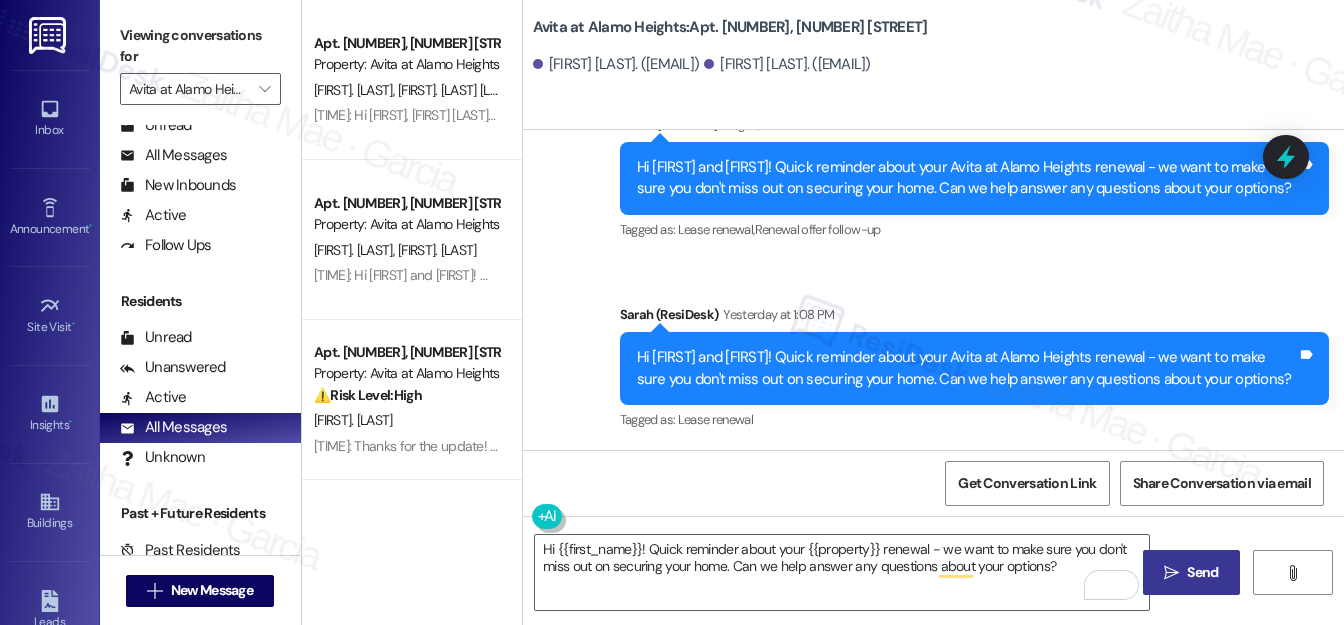 drag, startPoint x: 1191, startPoint y: 564, endPoint x: 1181, endPoint y: 551, distance: 16.40122 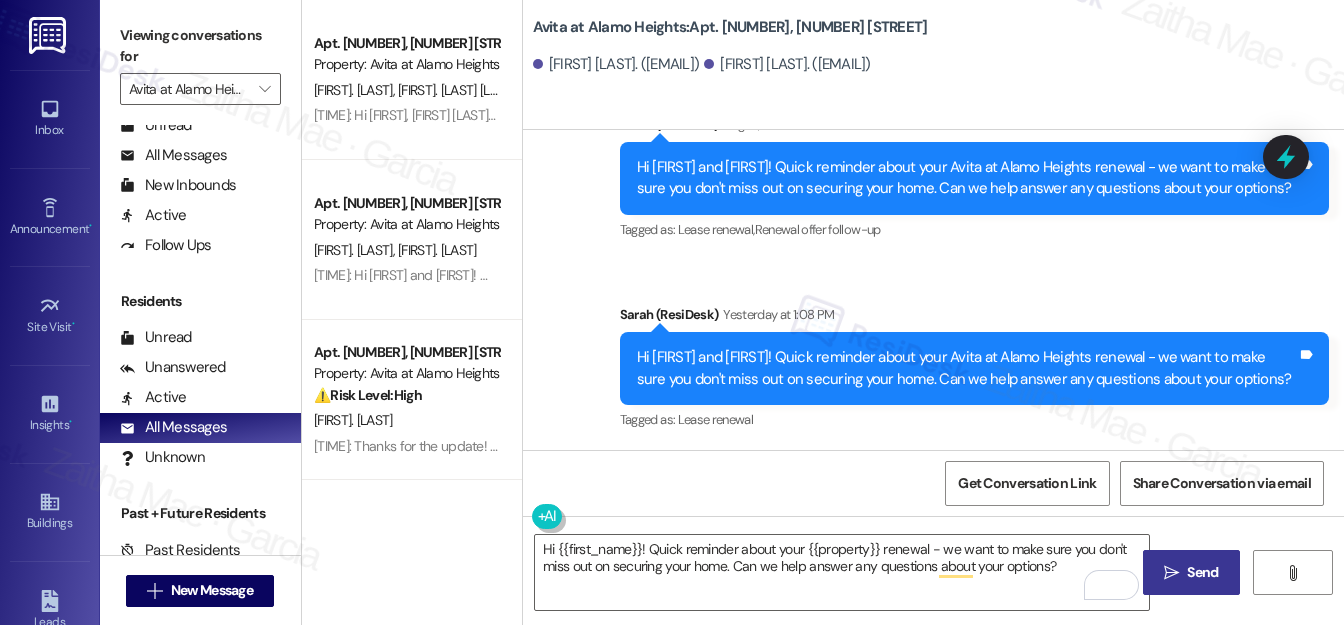 click on "Send" at bounding box center (1202, 572) 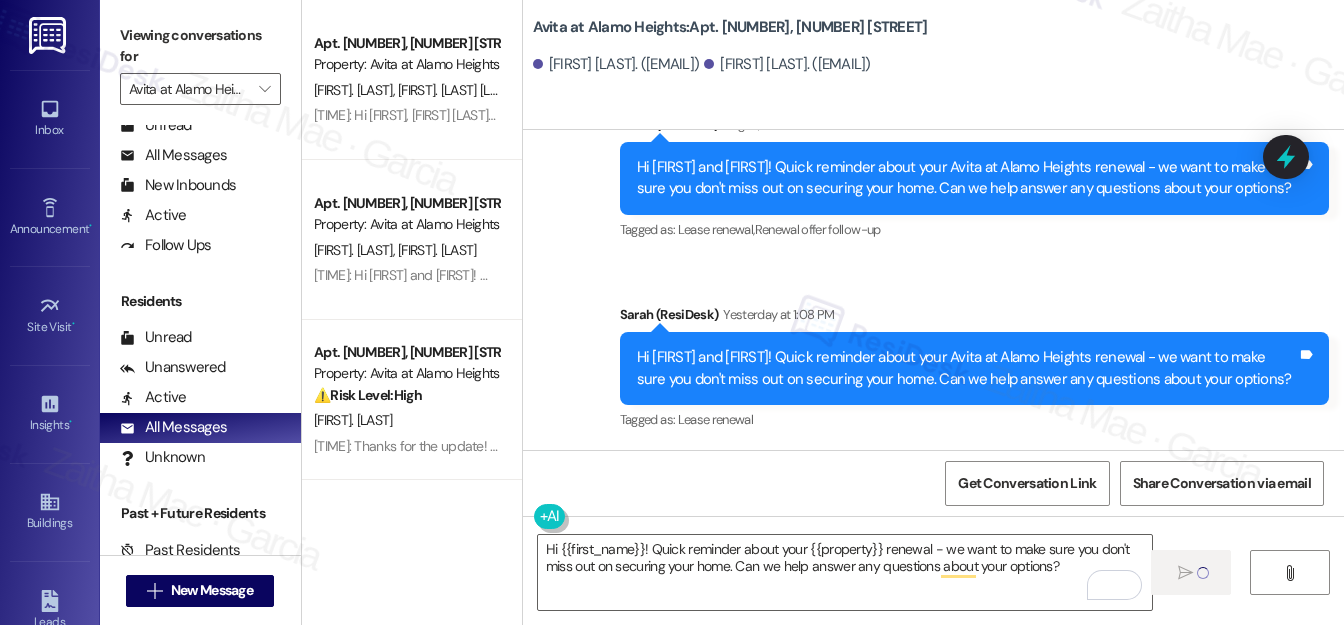 type 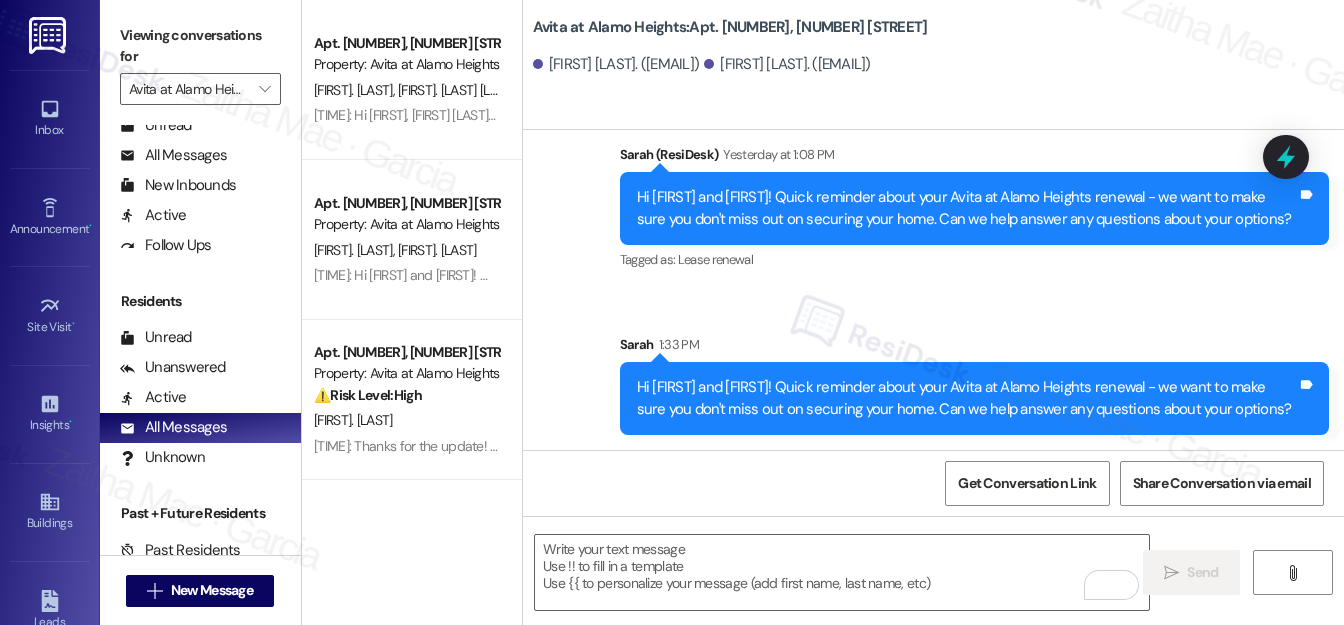 scroll, scrollTop: 1840, scrollLeft: 0, axis: vertical 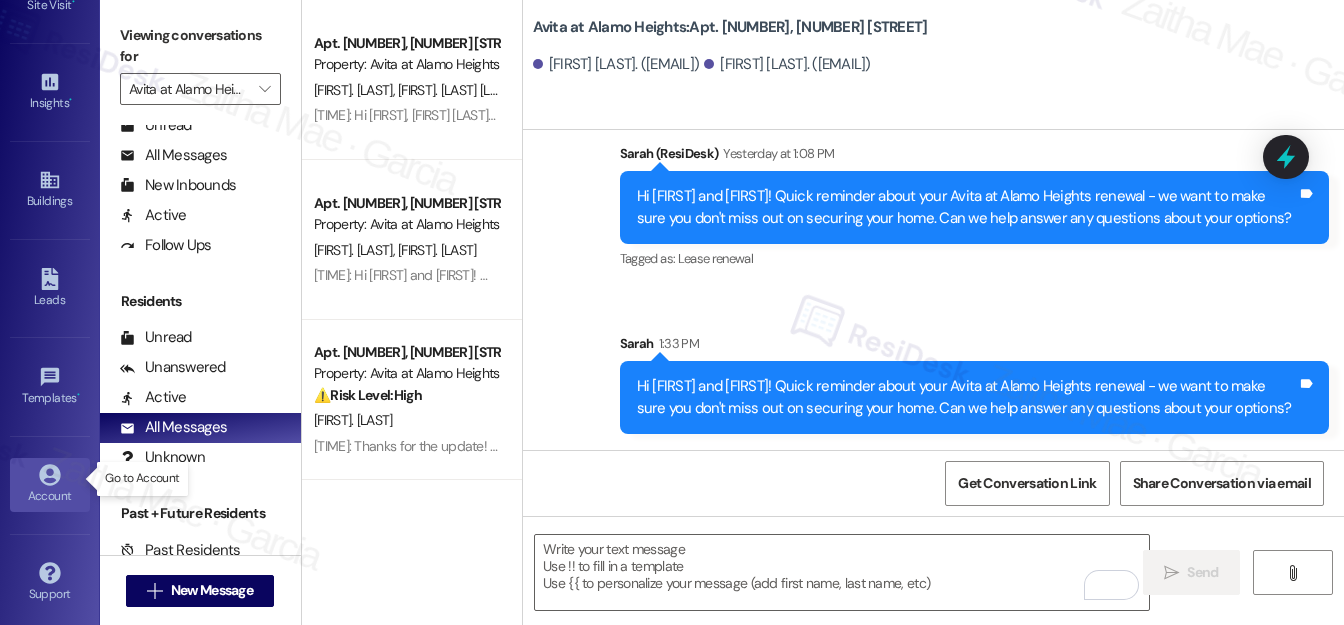 click on "Account" at bounding box center (50, 496) 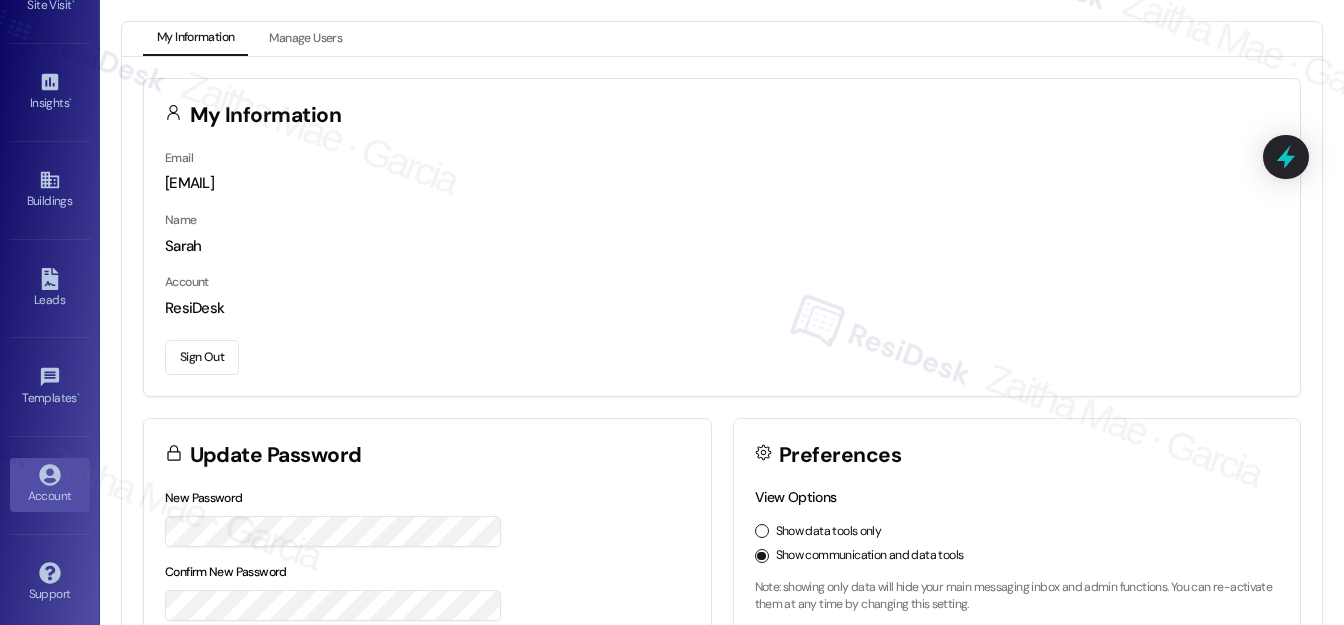 click on "Sign Out" at bounding box center (202, 357) 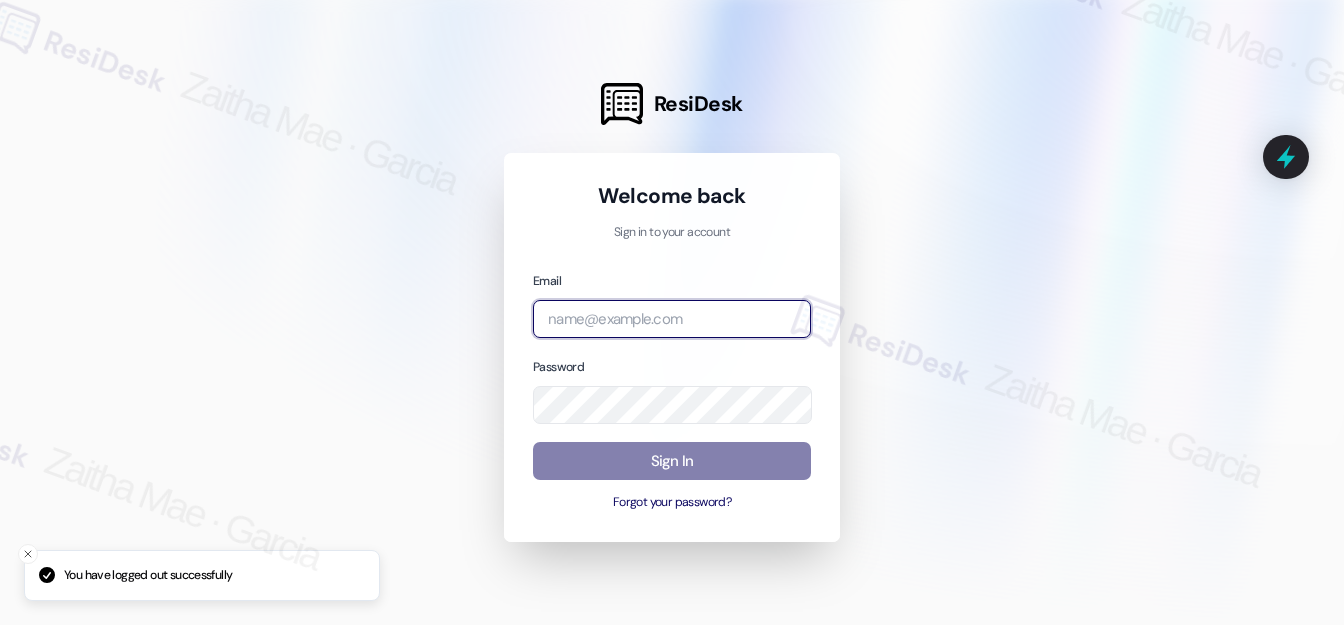 click at bounding box center [672, 319] 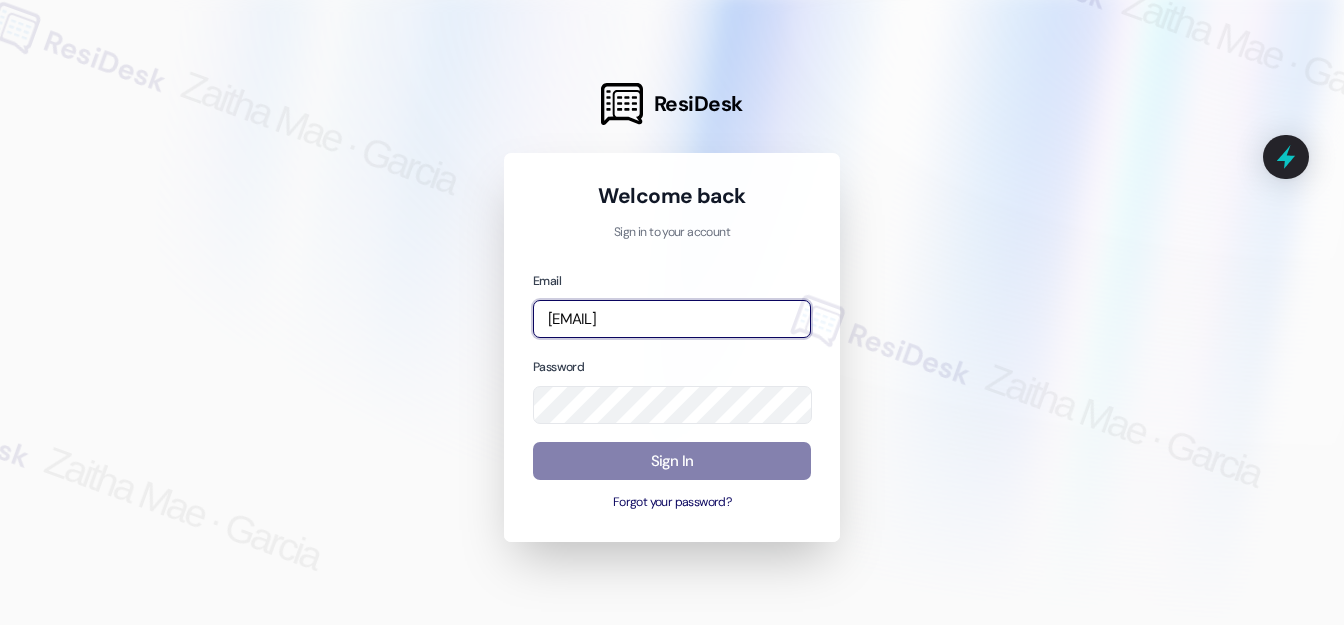 type on "automated-surveys-jag-zaitha.mae.garcia@jag.com" 